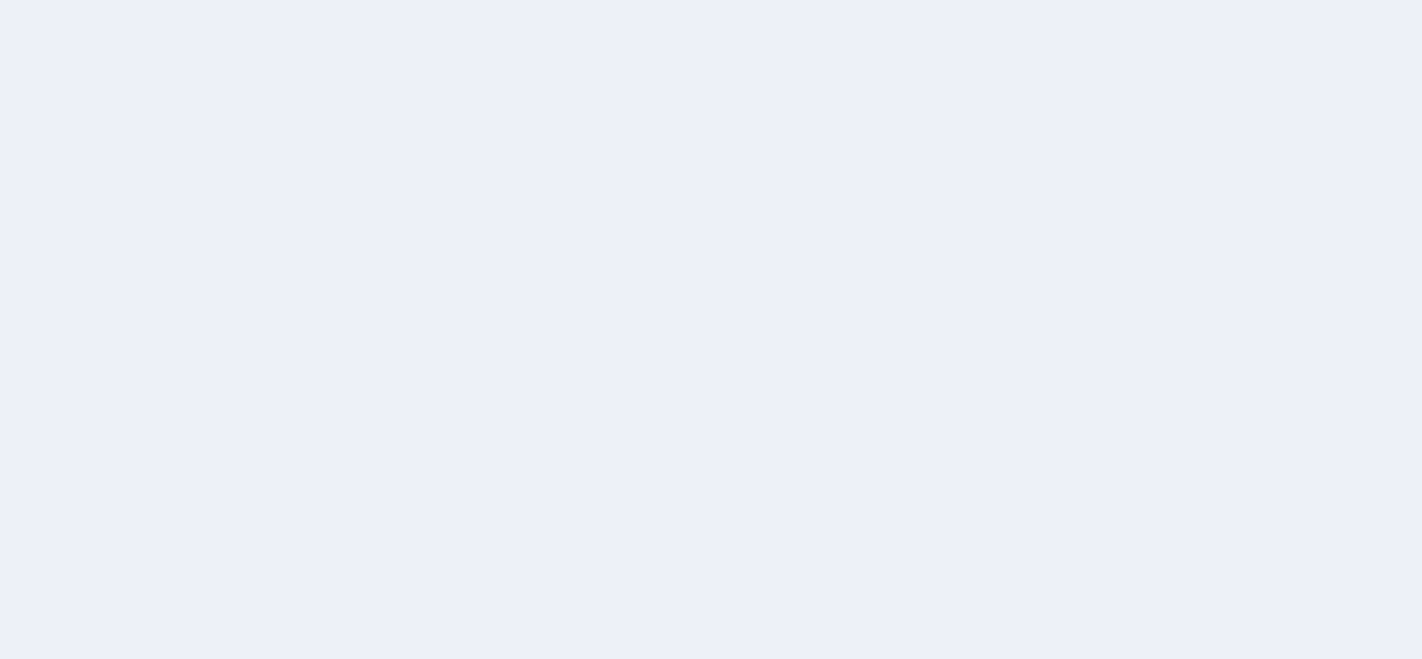 scroll, scrollTop: 0, scrollLeft: 0, axis: both 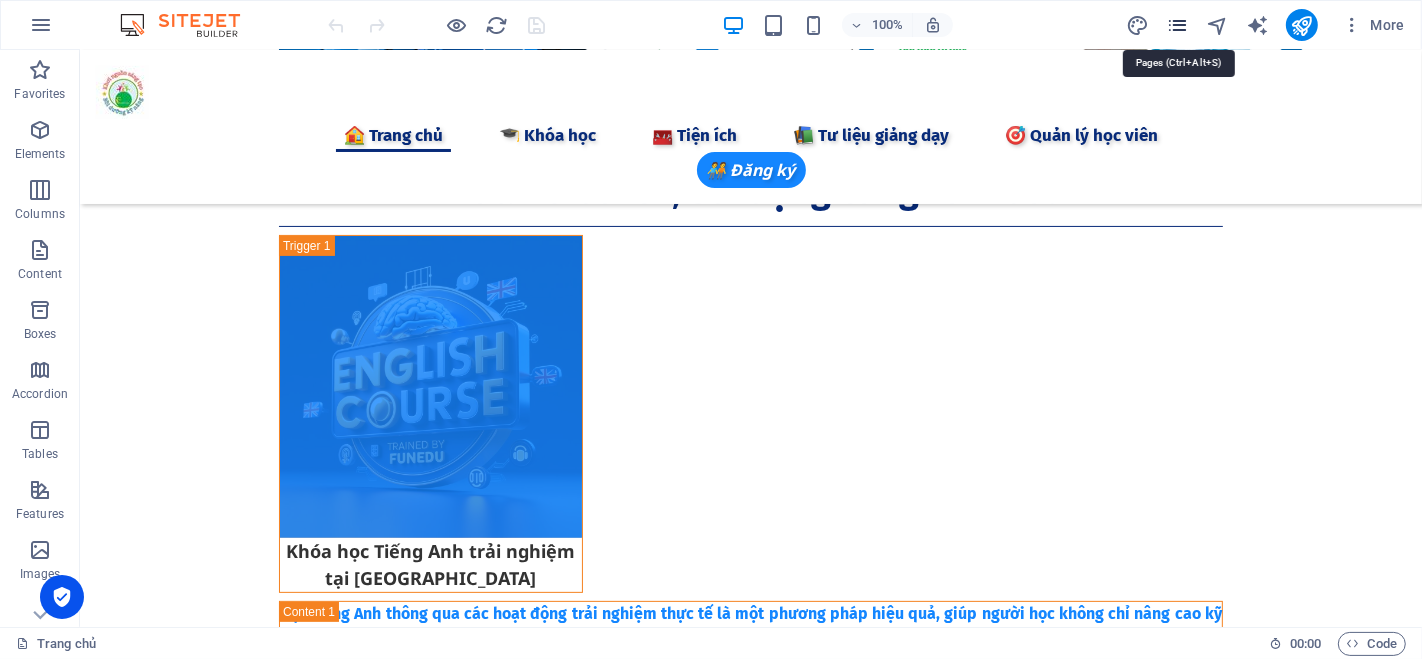 click at bounding box center (1177, 25) 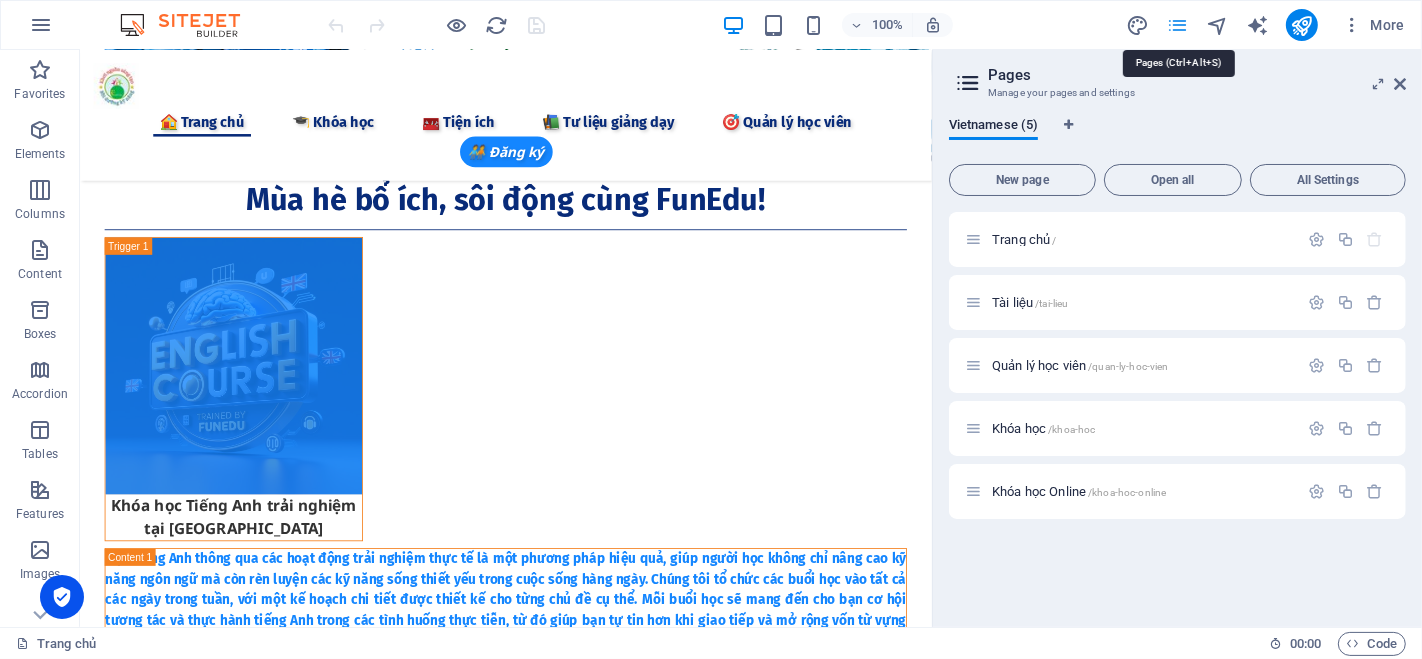 scroll, scrollTop: 368, scrollLeft: 0, axis: vertical 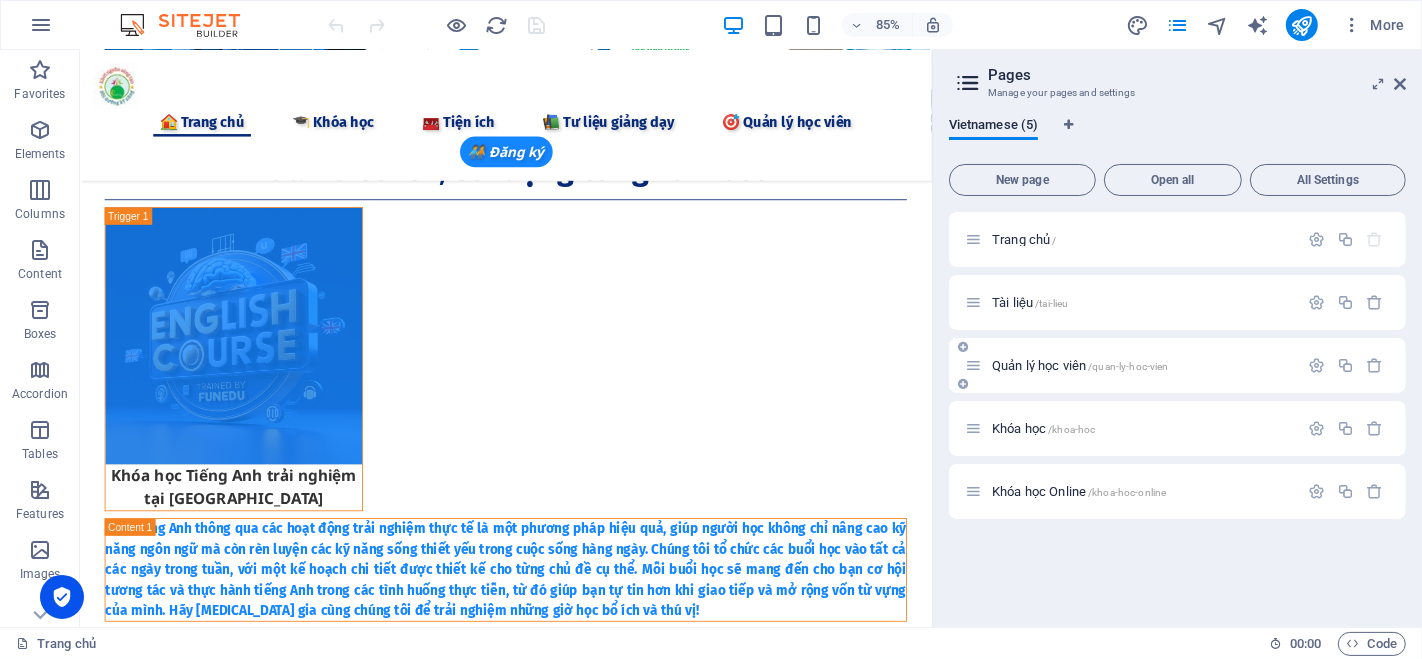 click on "Quản lý học viên /quan-ly-hoc-vien" at bounding box center (1080, 365) 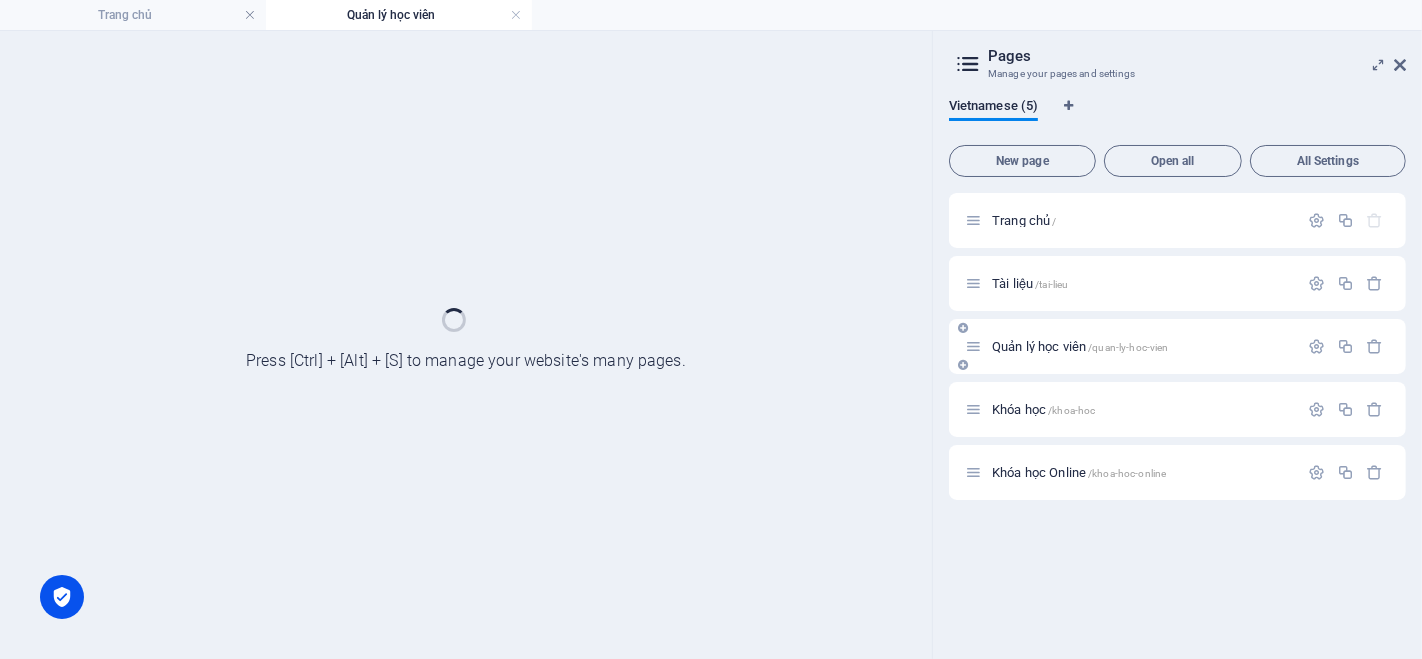 click on "Quản lý học viên /quan-ly-hoc-vien" at bounding box center (1177, 346) 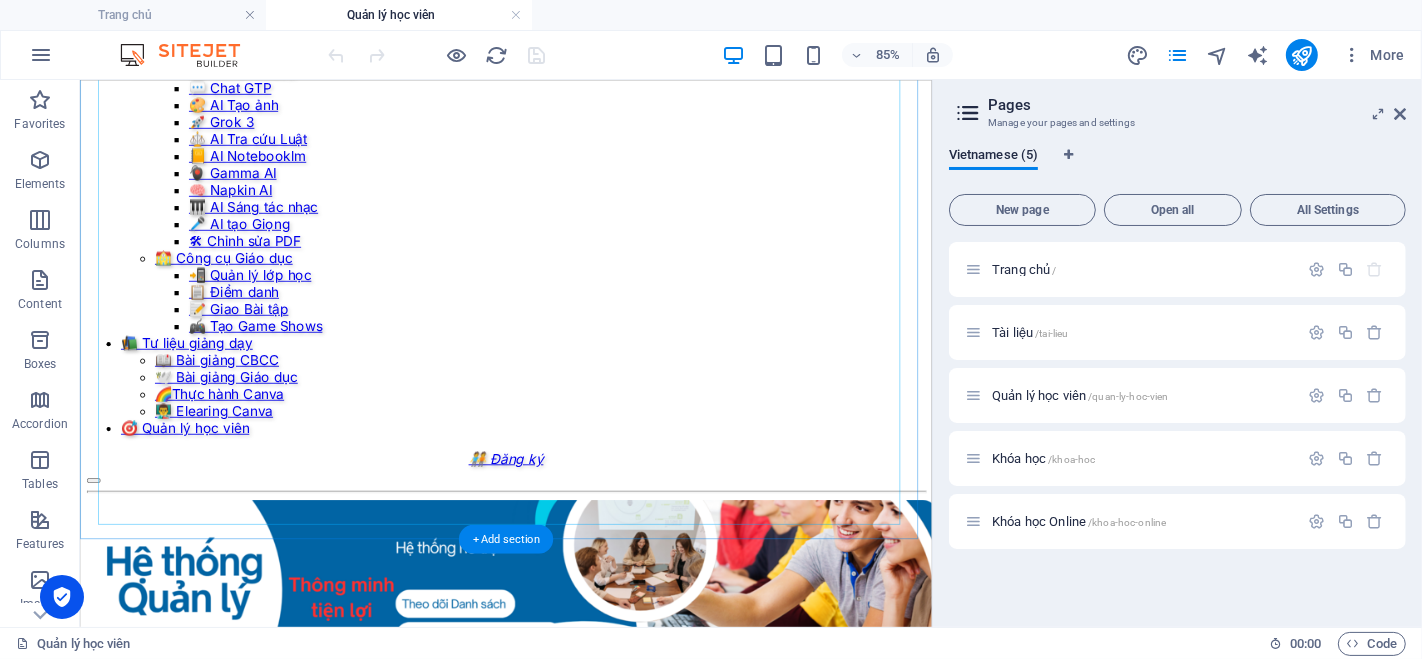 scroll, scrollTop: 493, scrollLeft: 0, axis: vertical 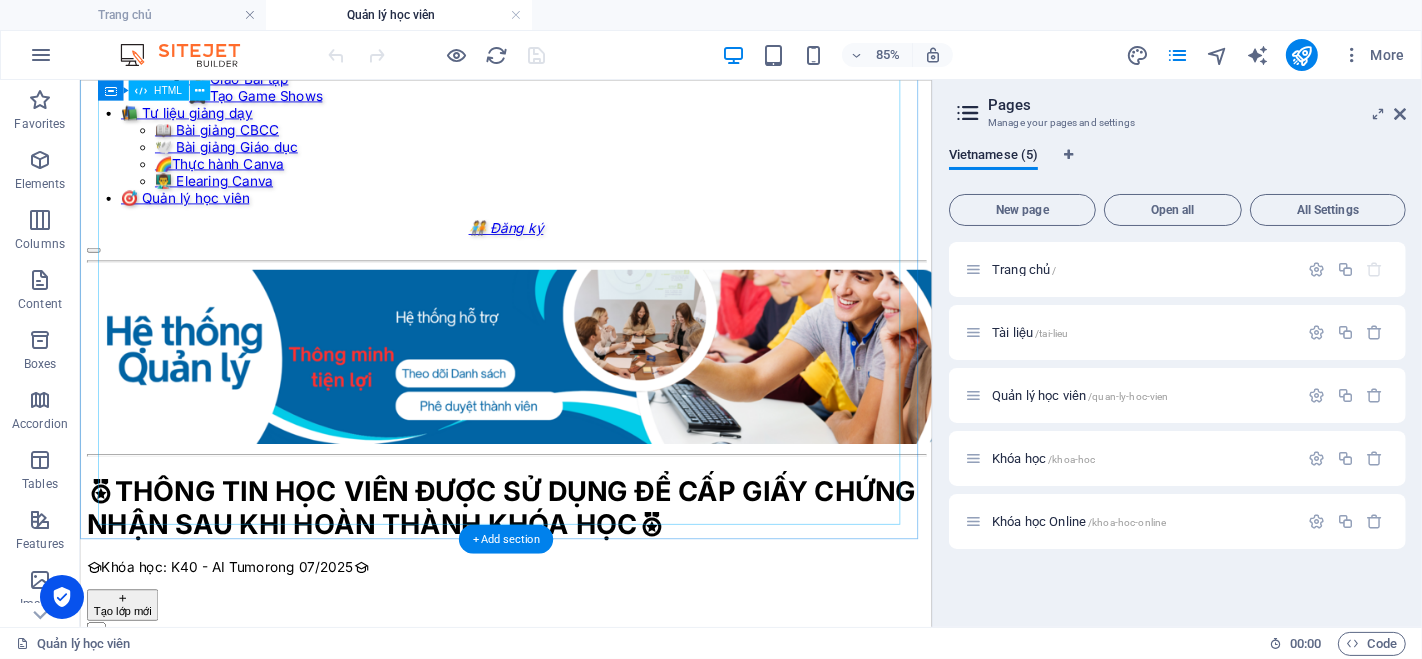 click on "Hệ Thống Quản Lý Giáo Dục
THÔNG TIN HỌC VIÊN ĐƯỢC SỬ DỤNG ĐỂ CẤP GIẤY CHỨNG NHẬN SAU KHI HOÀN THÀNH KHÓA HỌC
Khóa học: K40 - AI Tumorong 07/2025
Tạo lớp mới
Nhập Excel
STT ×" at bounding box center (580, 749) 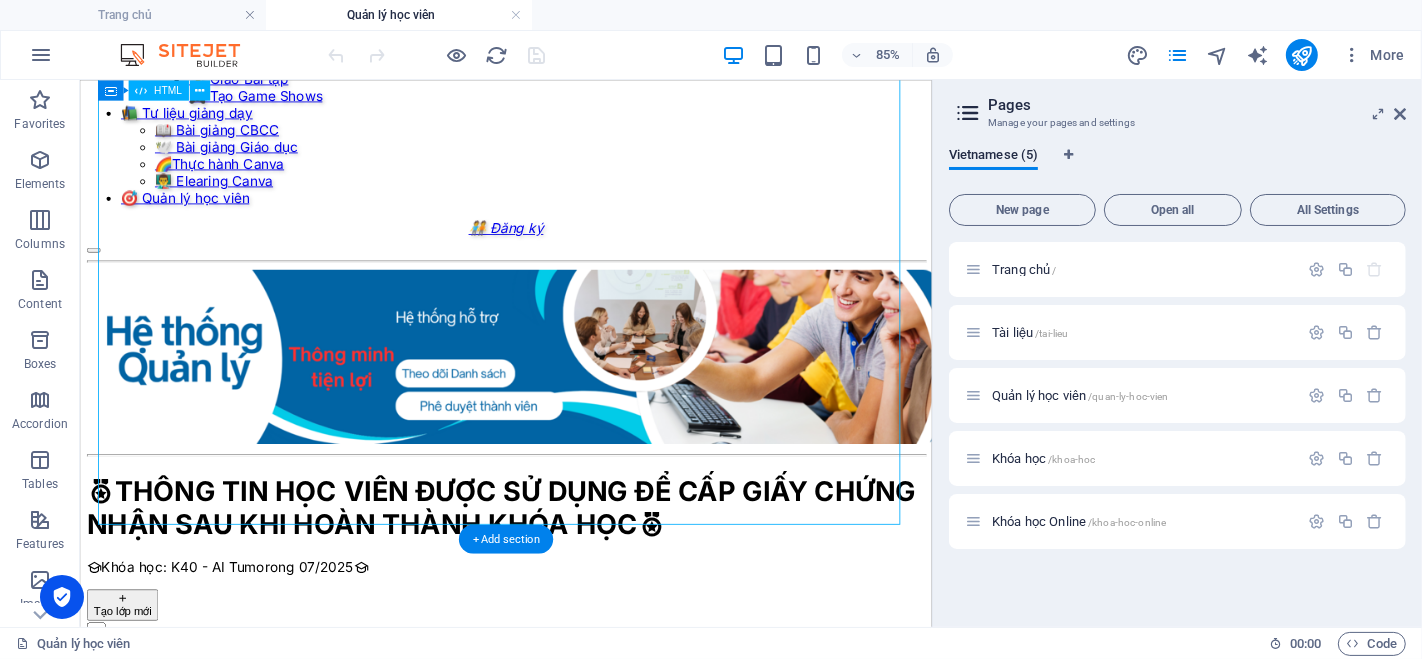 click on "Hệ Thống Quản Lý Giáo Dục
THÔNG TIN HỌC VIÊN ĐƯỢC SỬ DỤNG ĐỂ CẤP GIẤY CHỨNG NHẬN SAU KHI HOÀN THÀNH KHÓA HỌC
Khóa học: K40 - AI Tumorong 07/2025
Tạo lớp mới
Nhập Excel
STT ×" at bounding box center (580, 749) 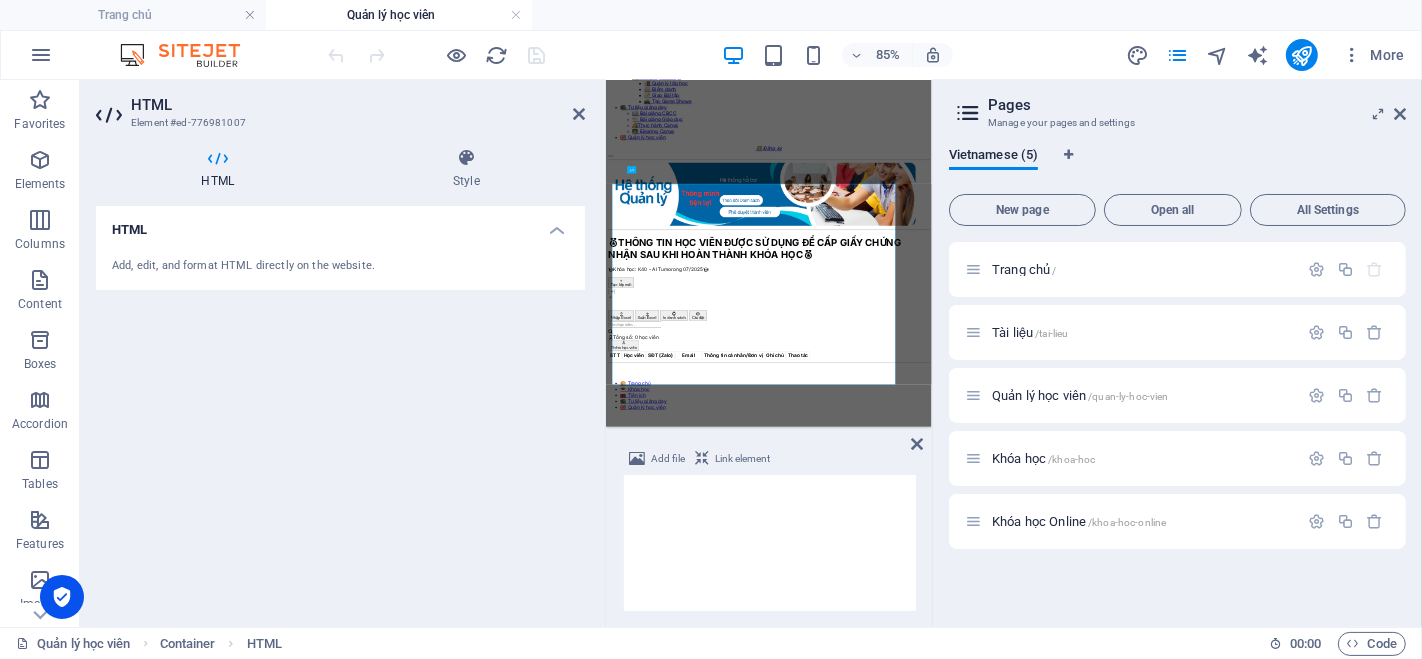 scroll, scrollTop: 0, scrollLeft: 0, axis: both 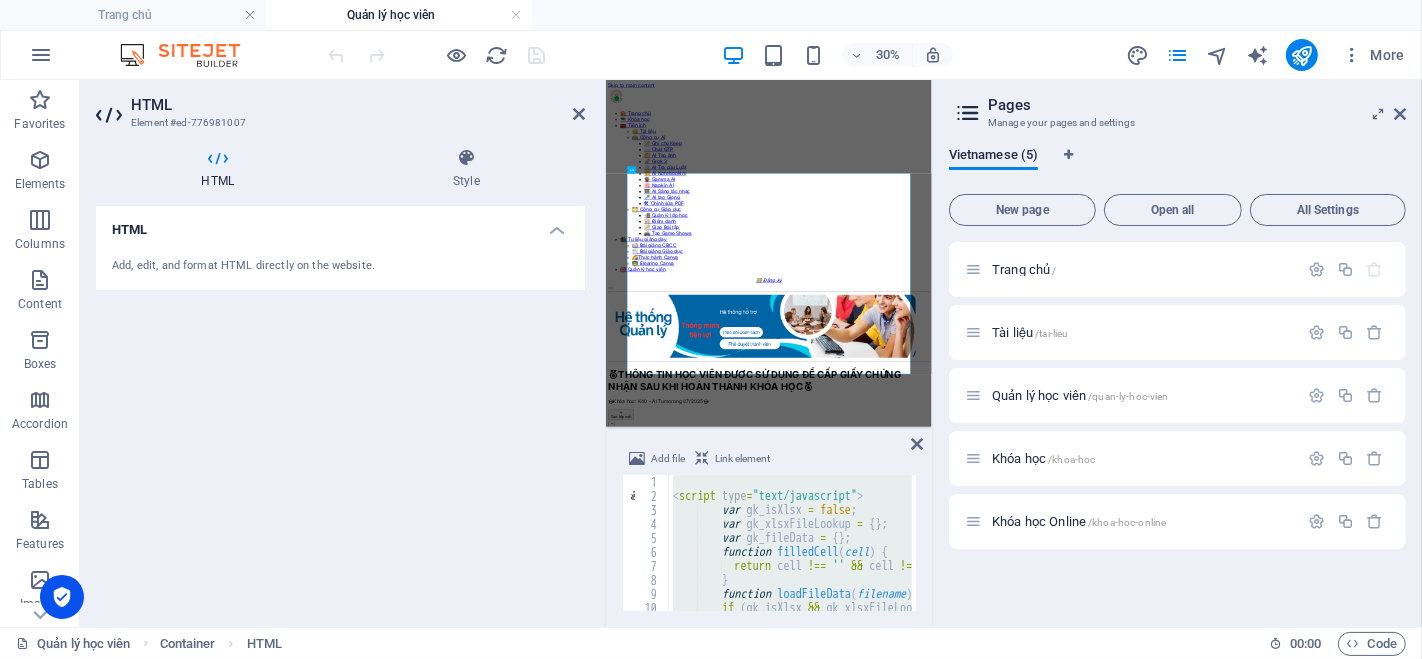 type on "</html>" 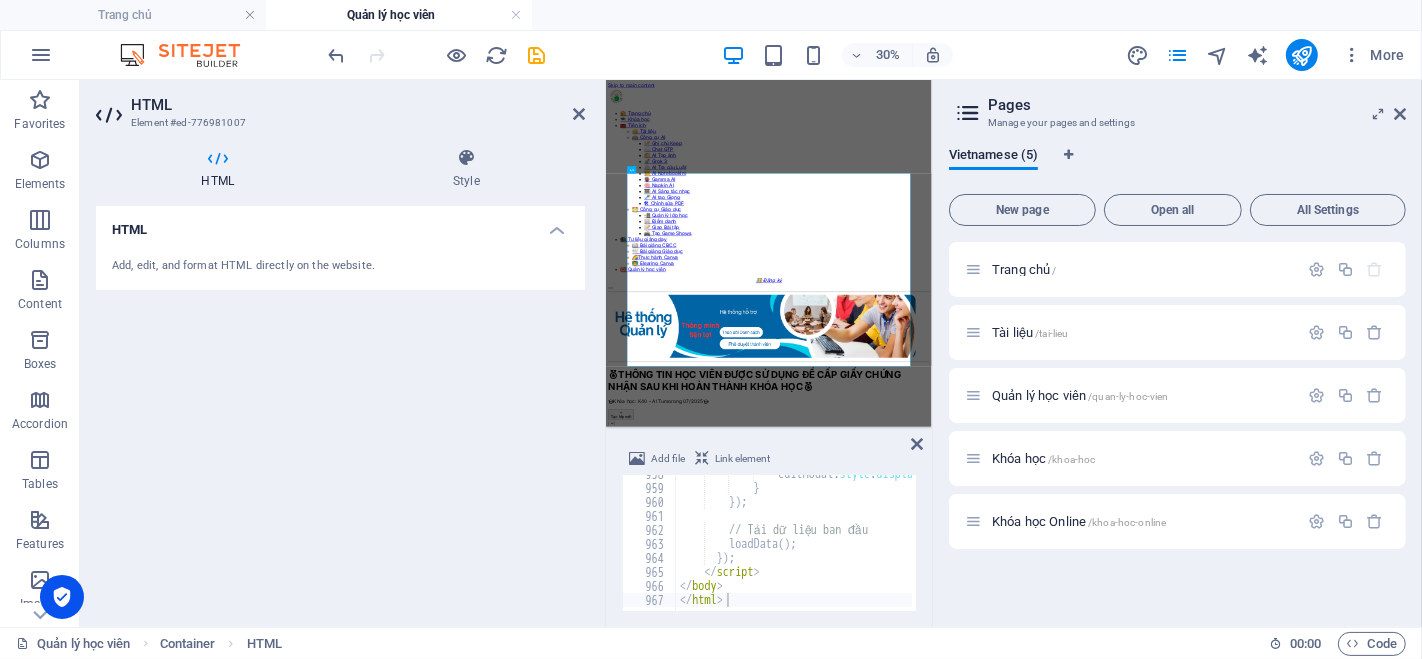 click on "HTML Add, edit, and format HTML directly on the website." at bounding box center [340, 408] 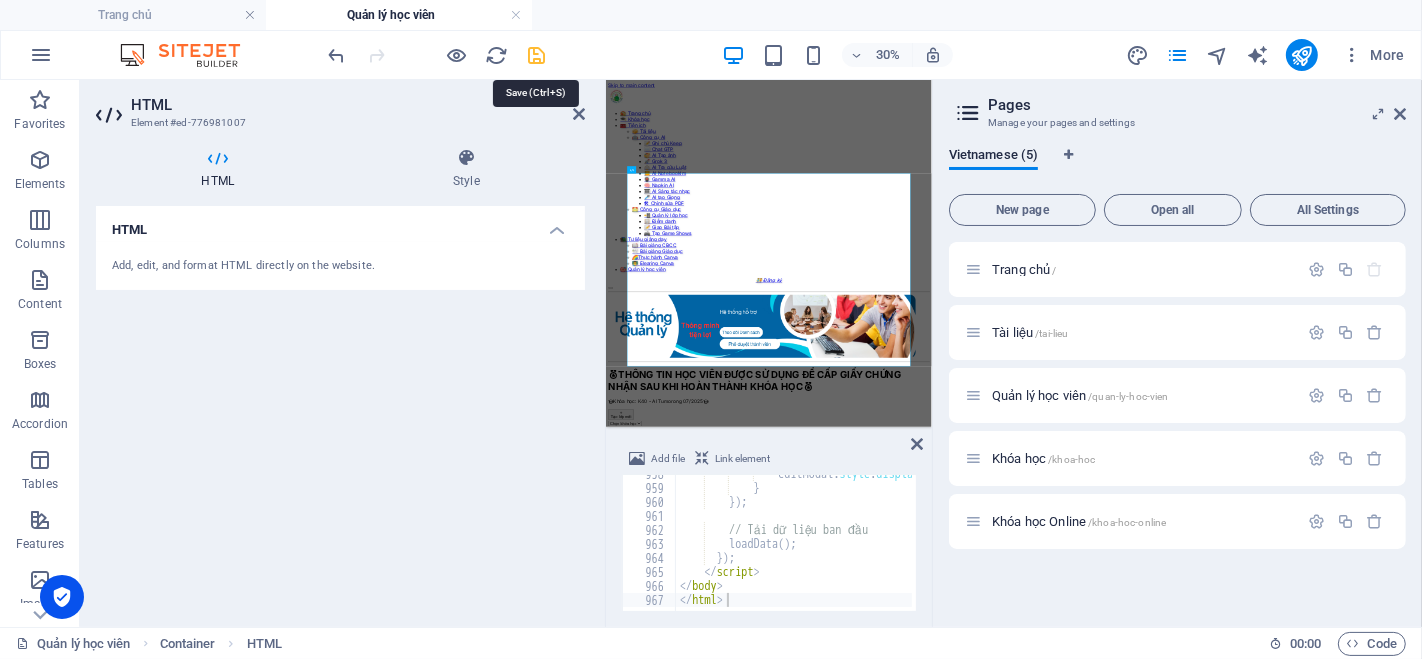 click at bounding box center (537, 55) 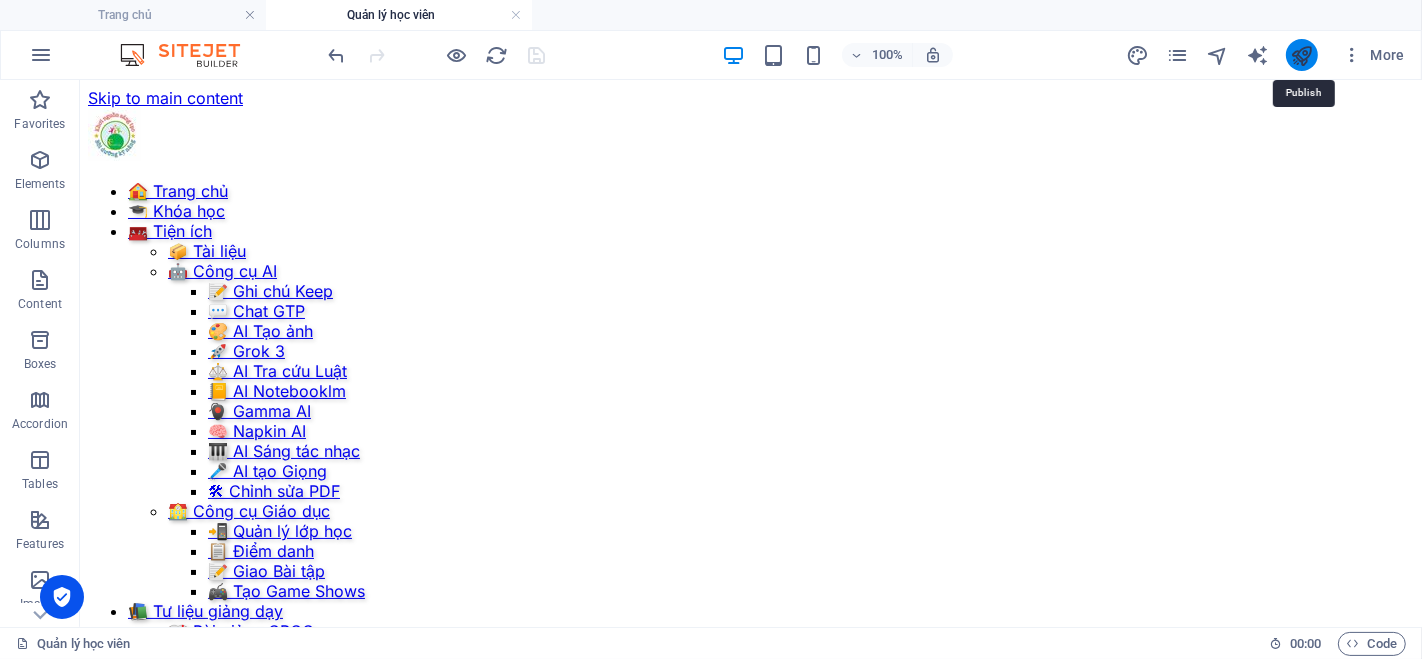 click at bounding box center (1301, 55) 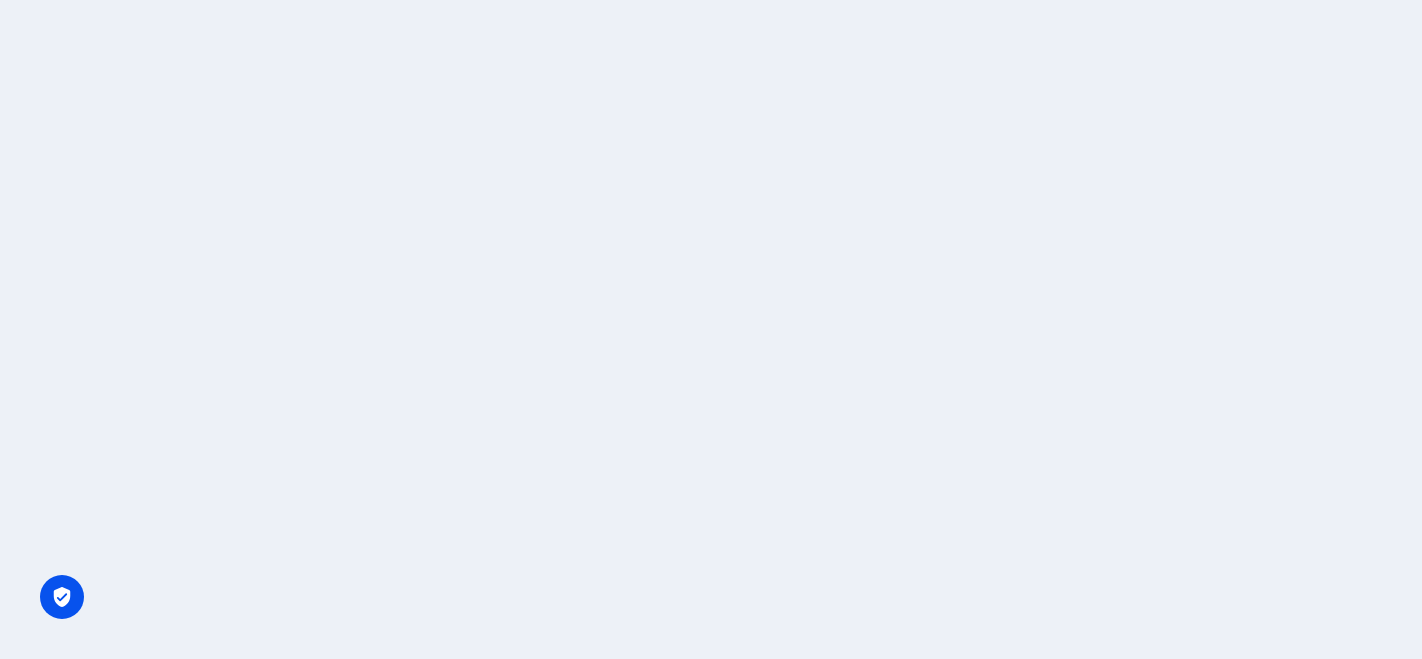 scroll, scrollTop: 0, scrollLeft: 0, axis: both 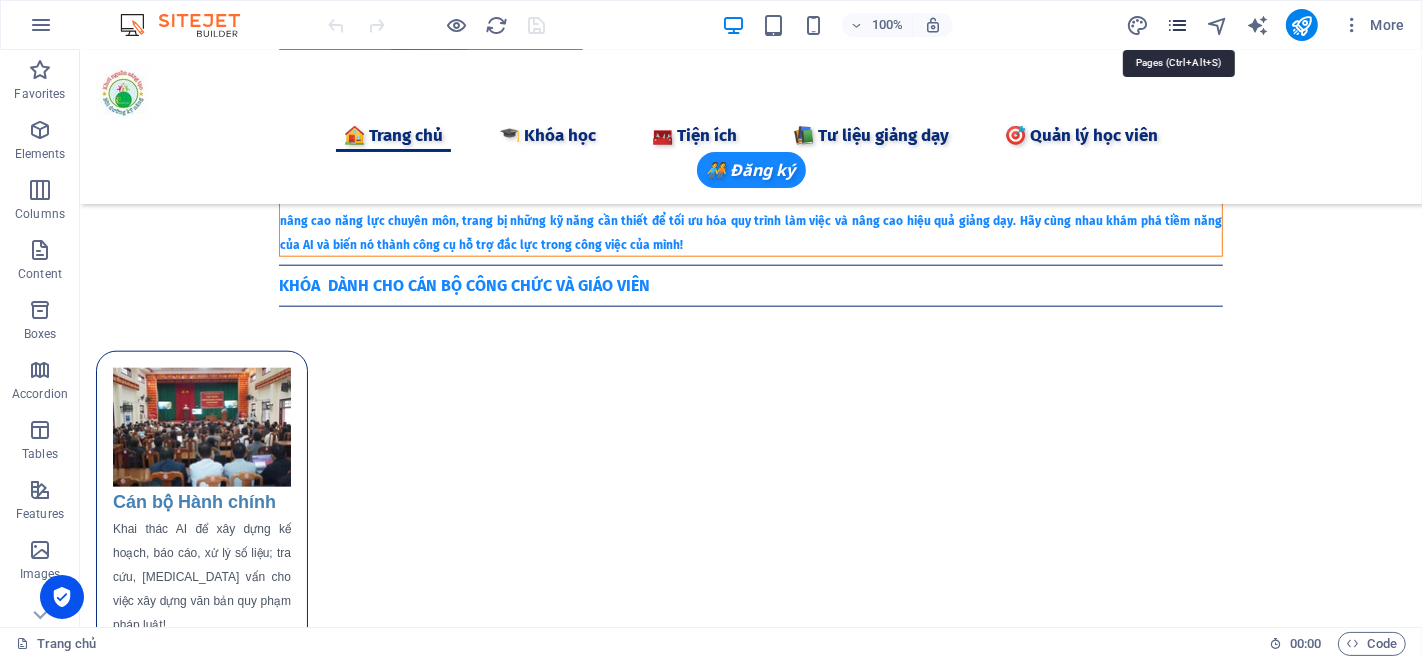 click at bounding box center [1177, 25] 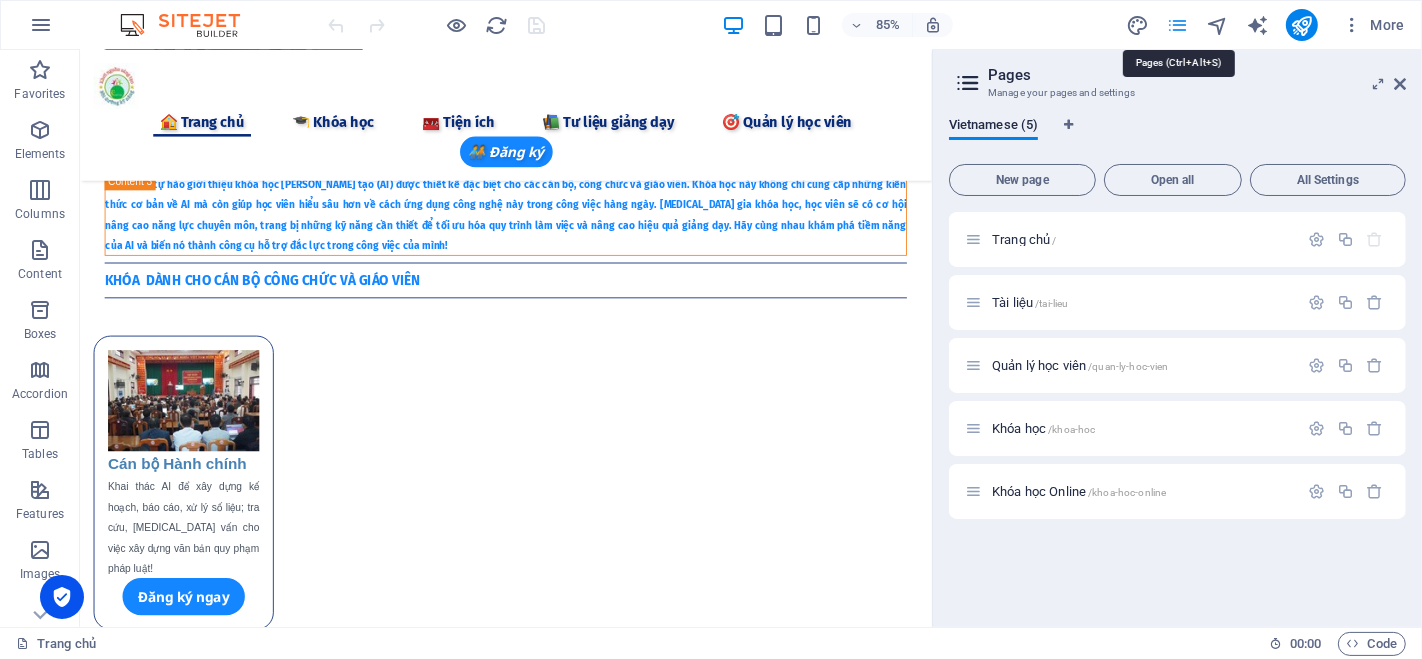 scroll, scrollTop: 1825, scrollLeft: 0, axis: vertical 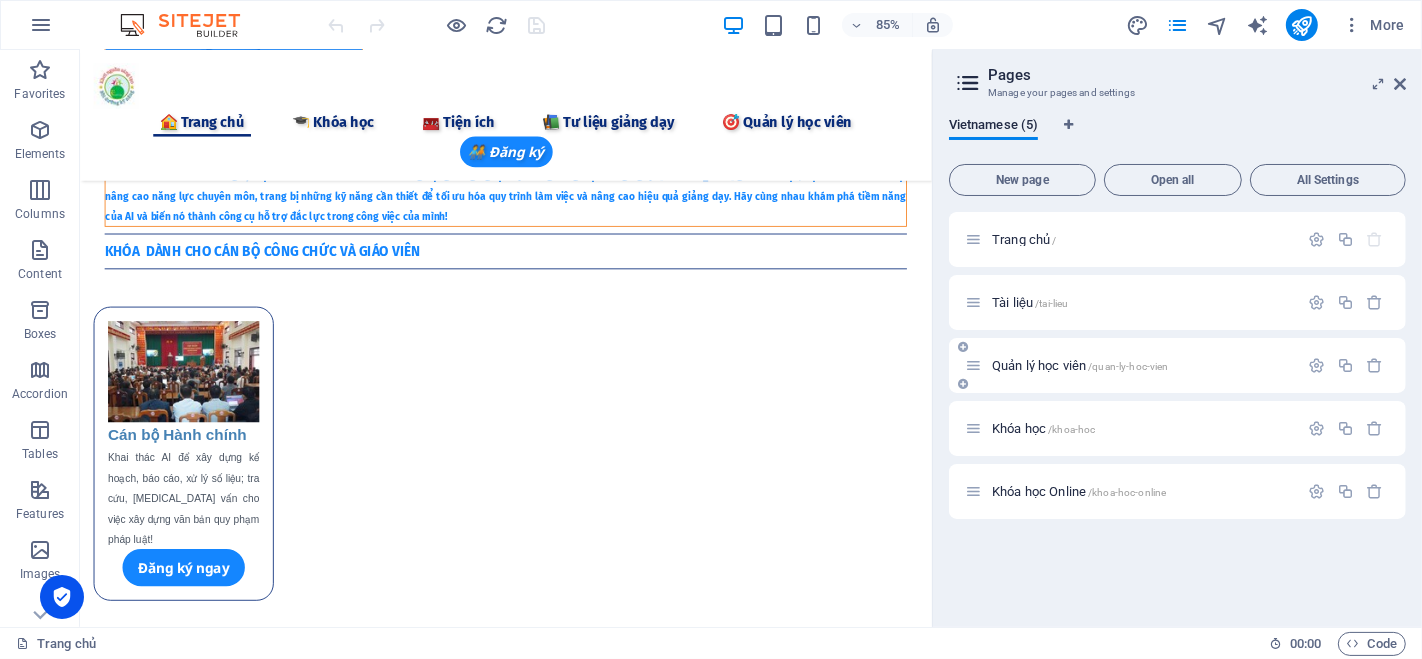 click on "Quản lý học viên /quan-ly-hoc-vien" at bounding box center [1080, 365] 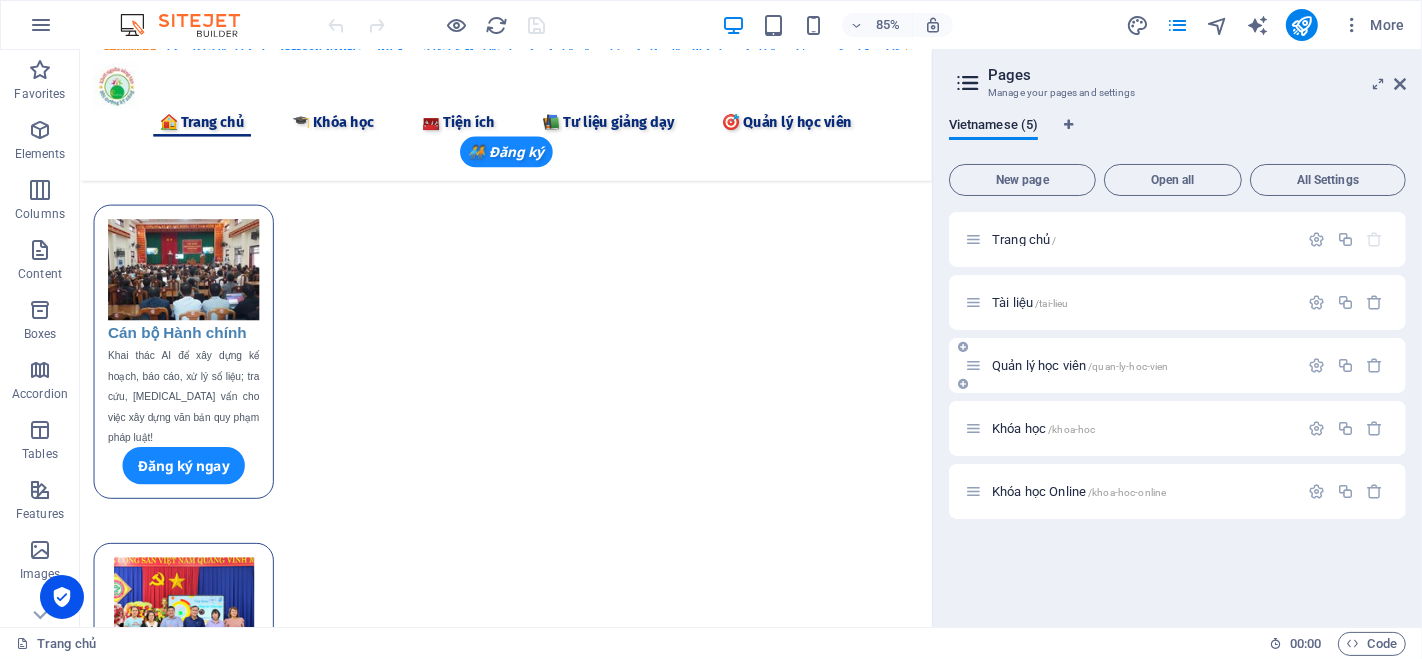 scroll, scrollTop: 0, scrollLeft: 0, axis: both 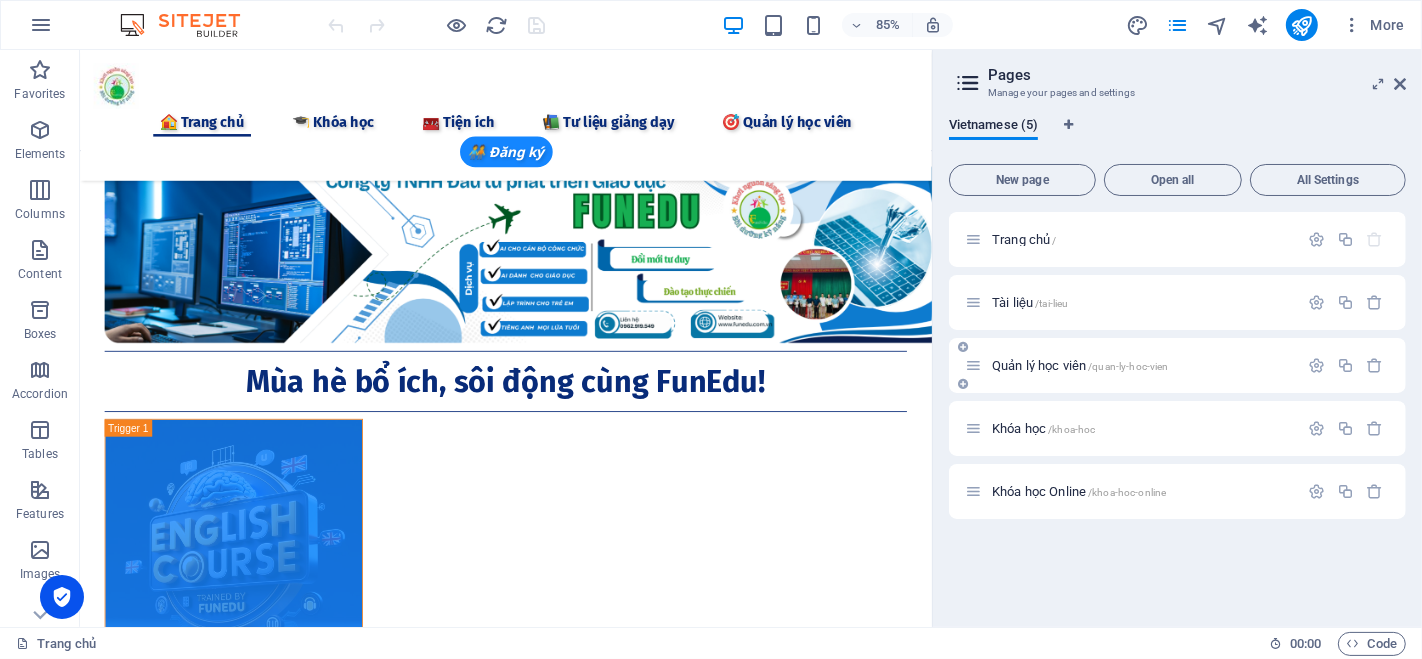 click on "Quản lý học viên /quan-ly-hoc-vien" at bounding box center (1177, 365) 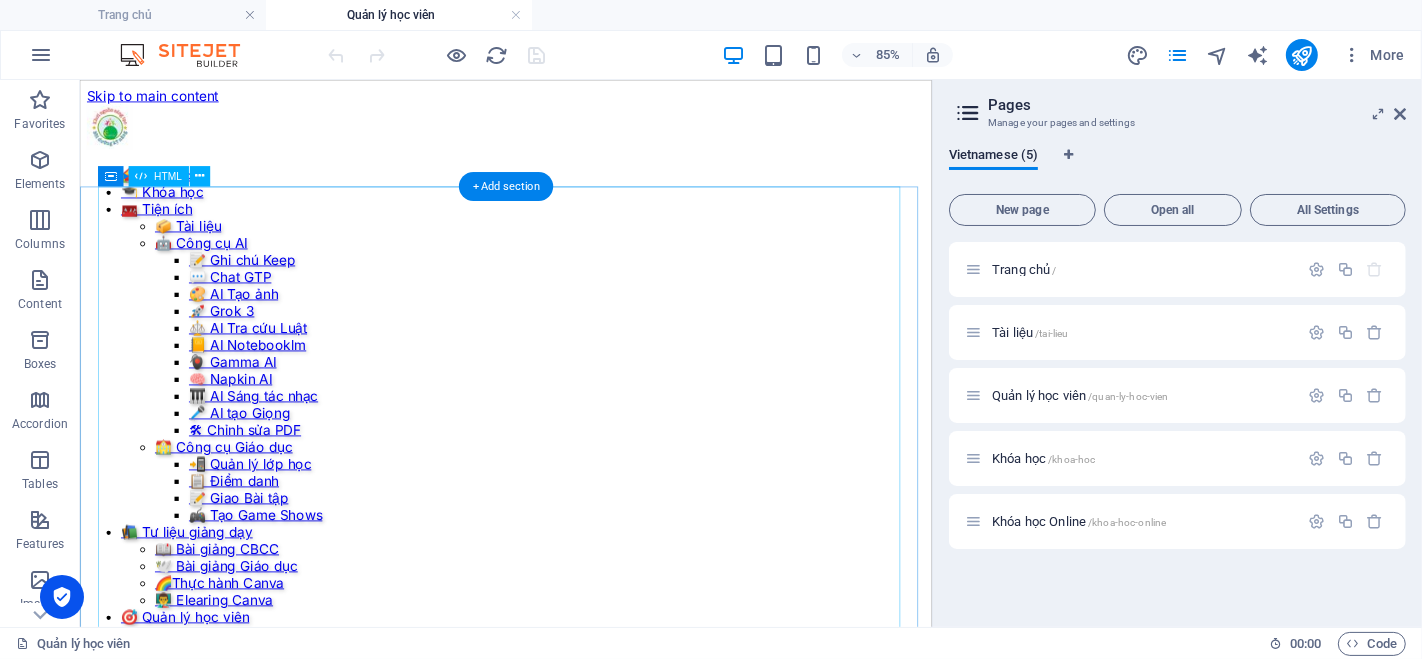 scroll, scrollTop: 222, scrollLeft: 0, axis: vertical 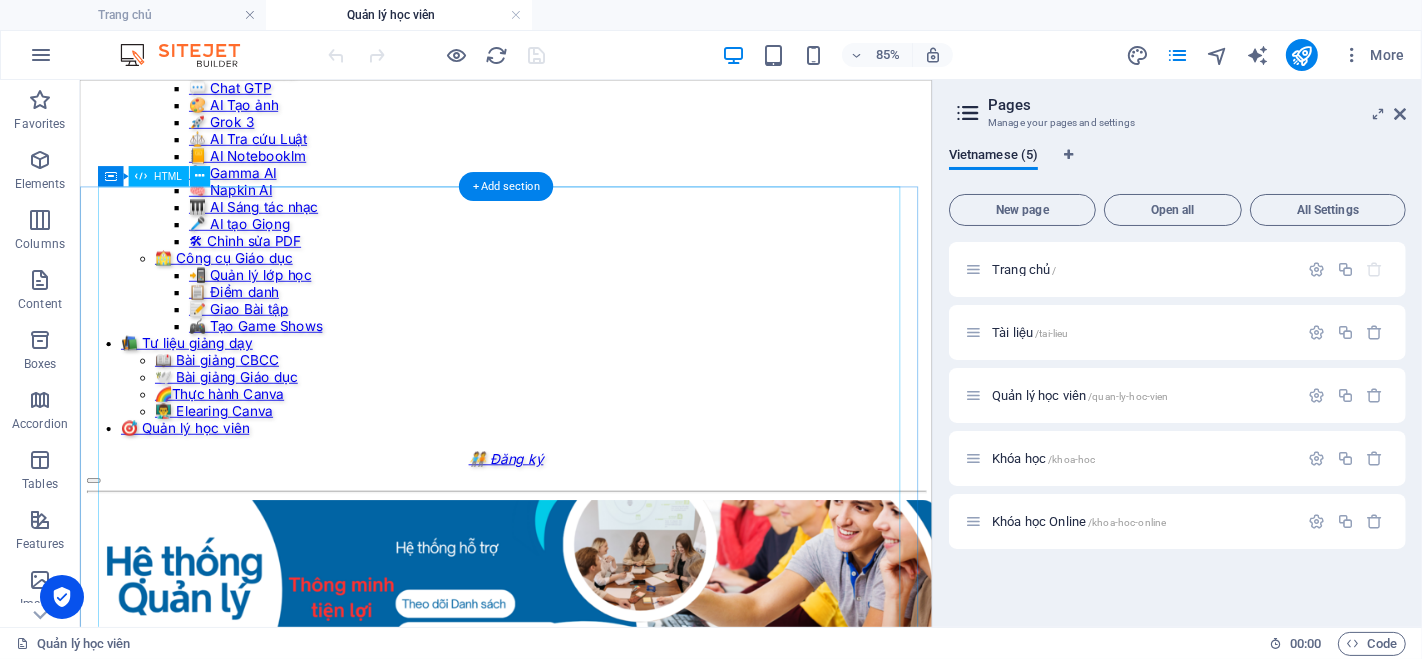 click on "Hệ Thống Quản Lý Giáo Dục
THÔNG TIN HỌC VIÊN ĐƯỢC SỬ DỤNG ĐỂ CẤP GIẤY CHỨNG NHẬN SAU KHI HOÀN THÀNH KHÓA HỌC
Khóa học: K40 - AI Tumorong 07/2025
Tạo lớp mới
Chọn khóa học
Nhập Excel" at bounding box center [580, 1020] 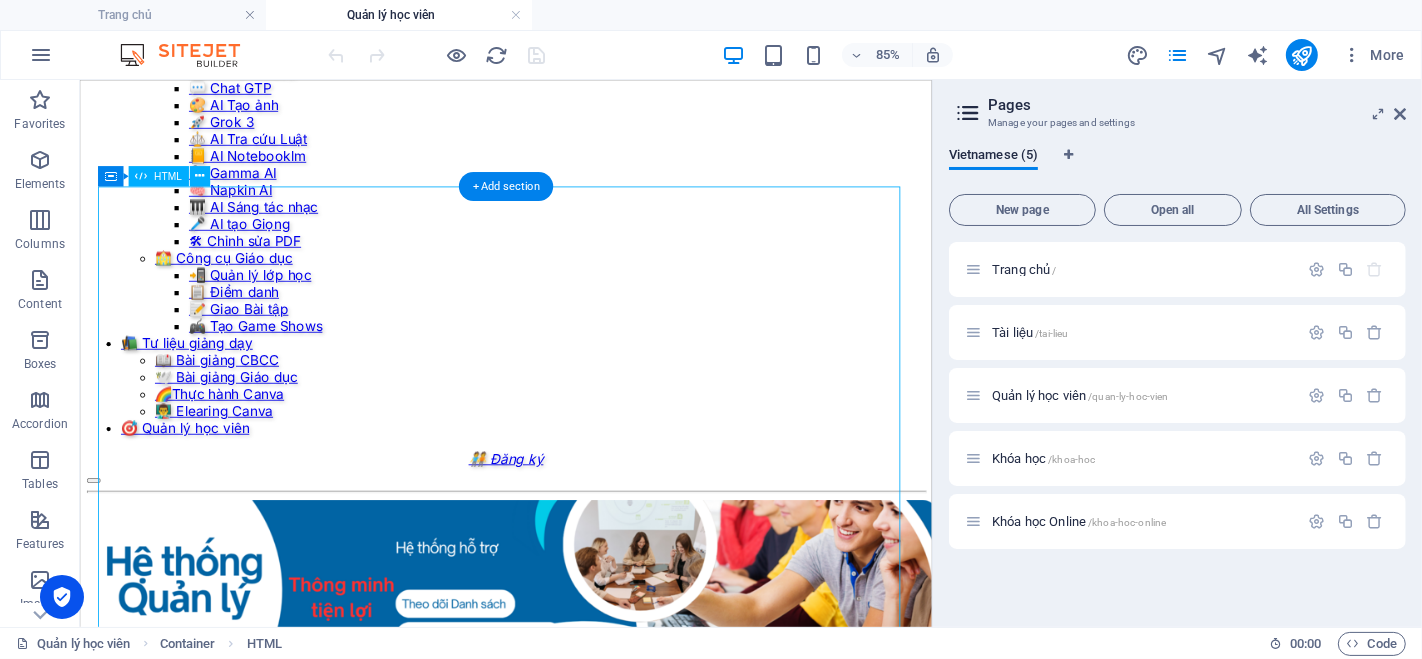 click on "Hệ Thống Quản Lý Giáo Dục
THÔNG TIN HỌC VIÊN ĐƯỢC SỬ DỤNG ĐỂ CẤP GIẤY CHỨNG NHẬN SAU KHI HOÀN THÀNH KHÓA HỌC
Khóa học: K40 - AI Tumorong 07/2025
Tạo lớp mới
Chọn khóa học
Nhập Excel" at bounding box center [580, 1020] 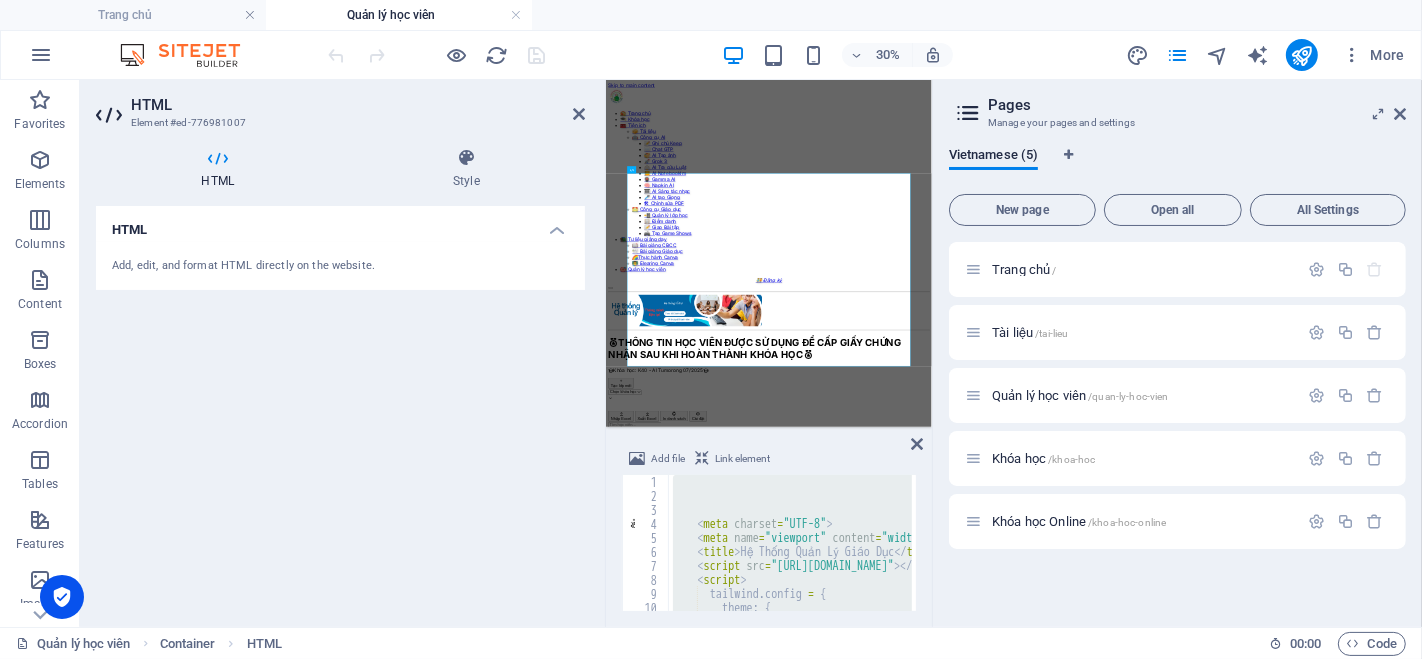 type on "</html>" 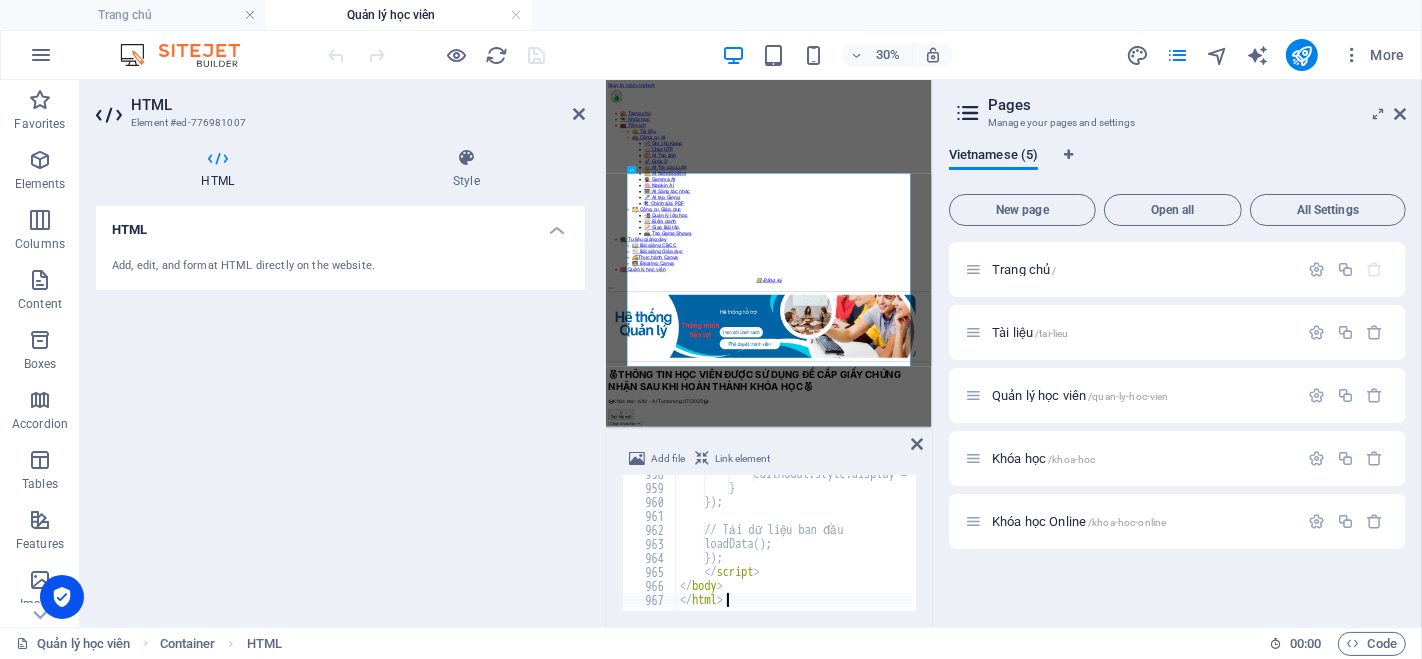 scroll, scrollTop: 13405, scrollLeft: 0, axis: vertical 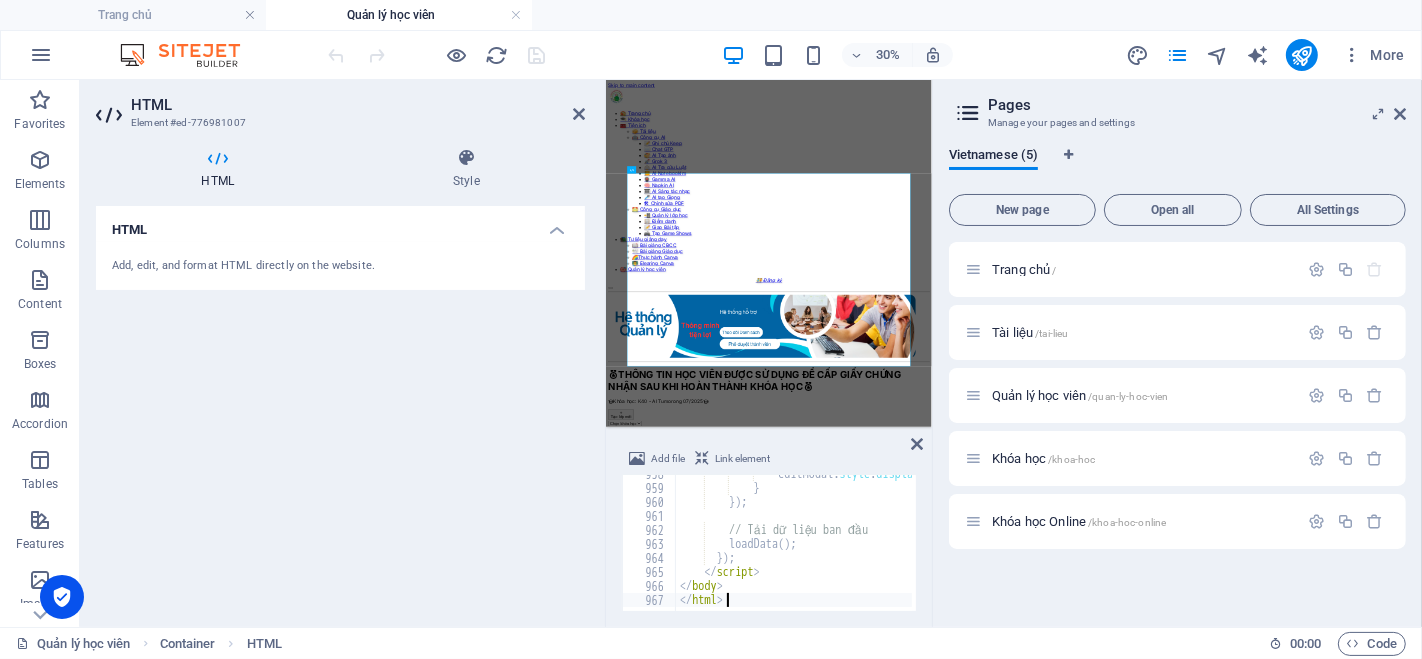 click on "HTML Add, edit, and format HTML directly on the website." at bounding box center (340, 408) 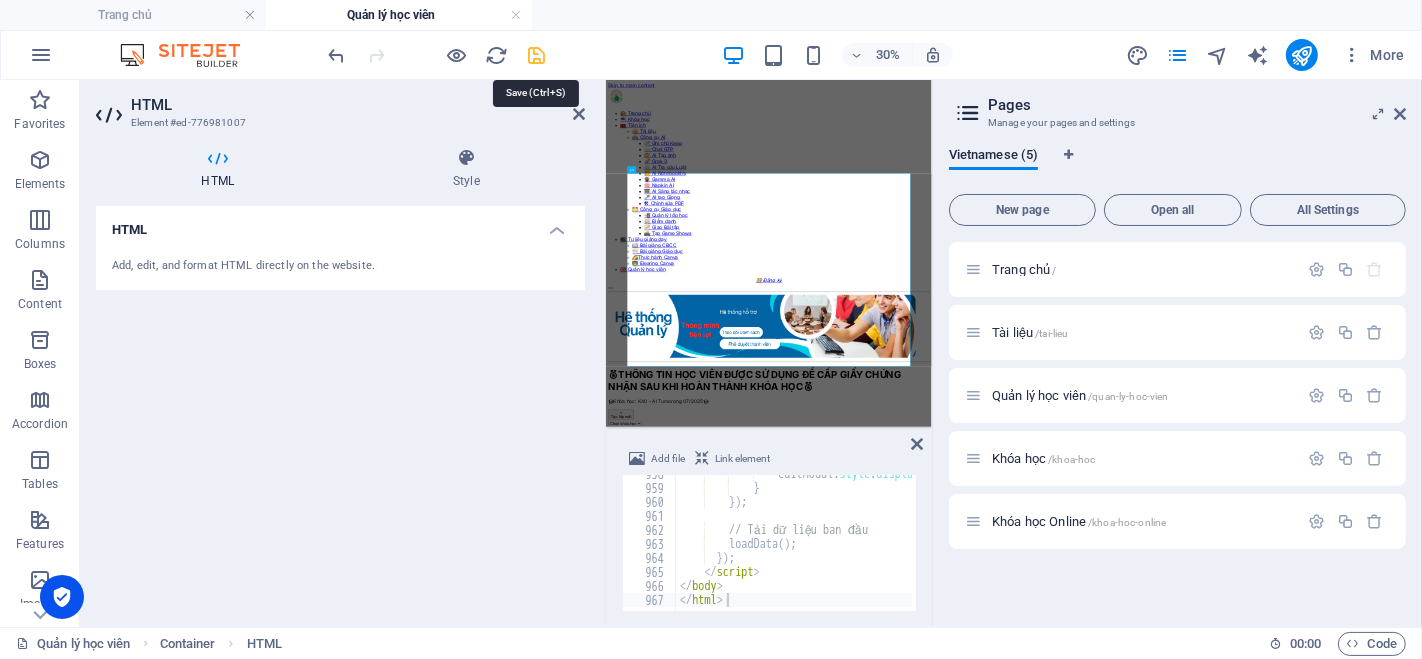click at bounding box center [537, 55] 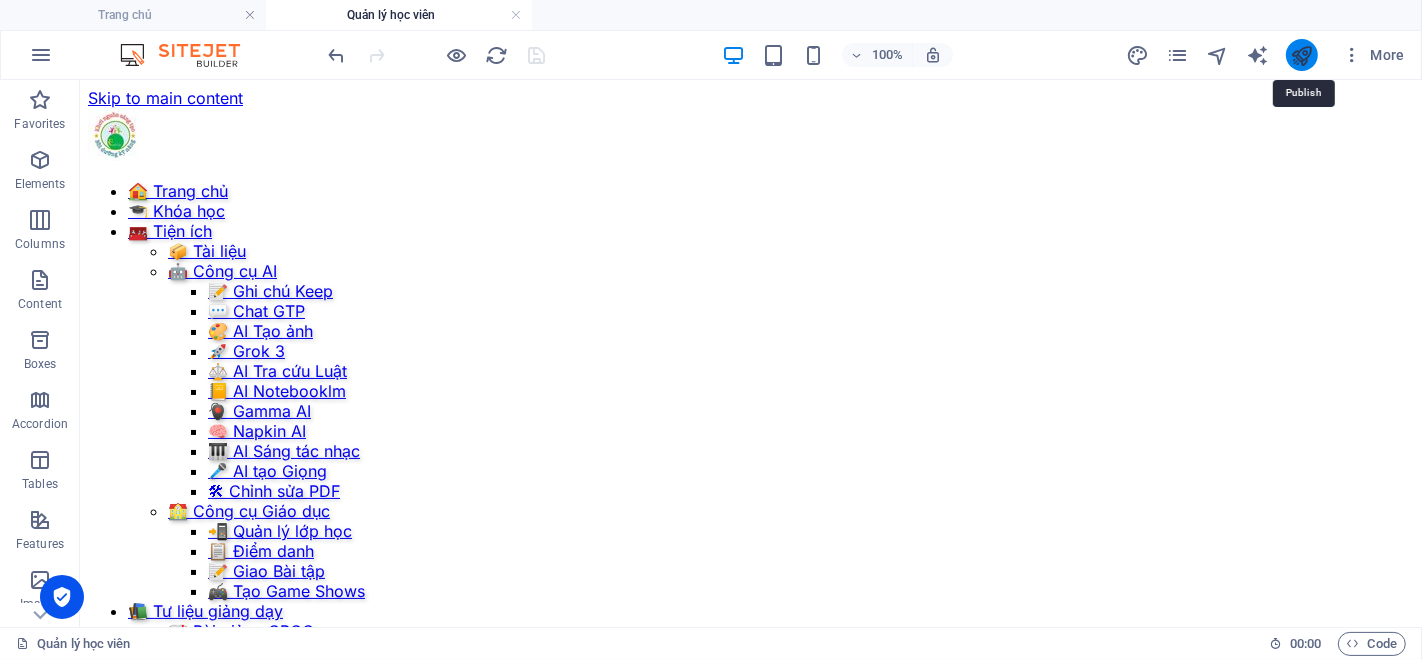 click at bounding box center (1301, 55) 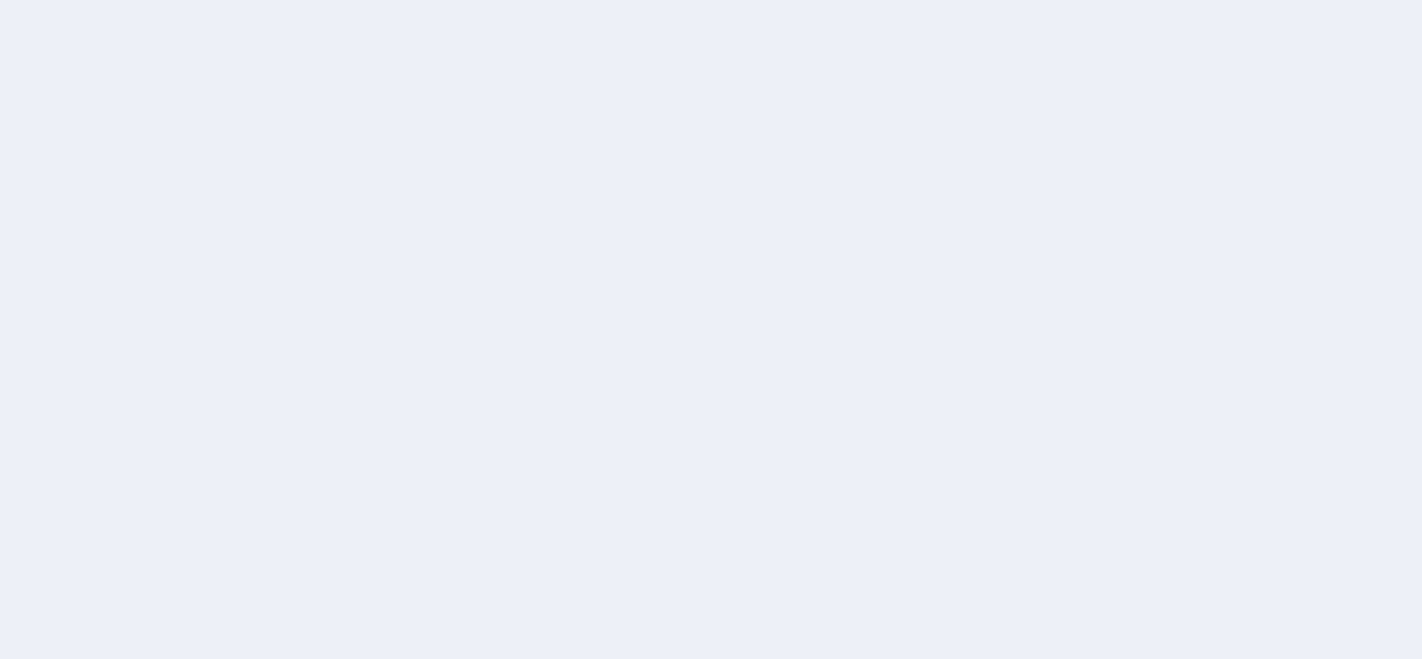 scroll, scrollTop: 0, scrollLeft: 0, axis: both 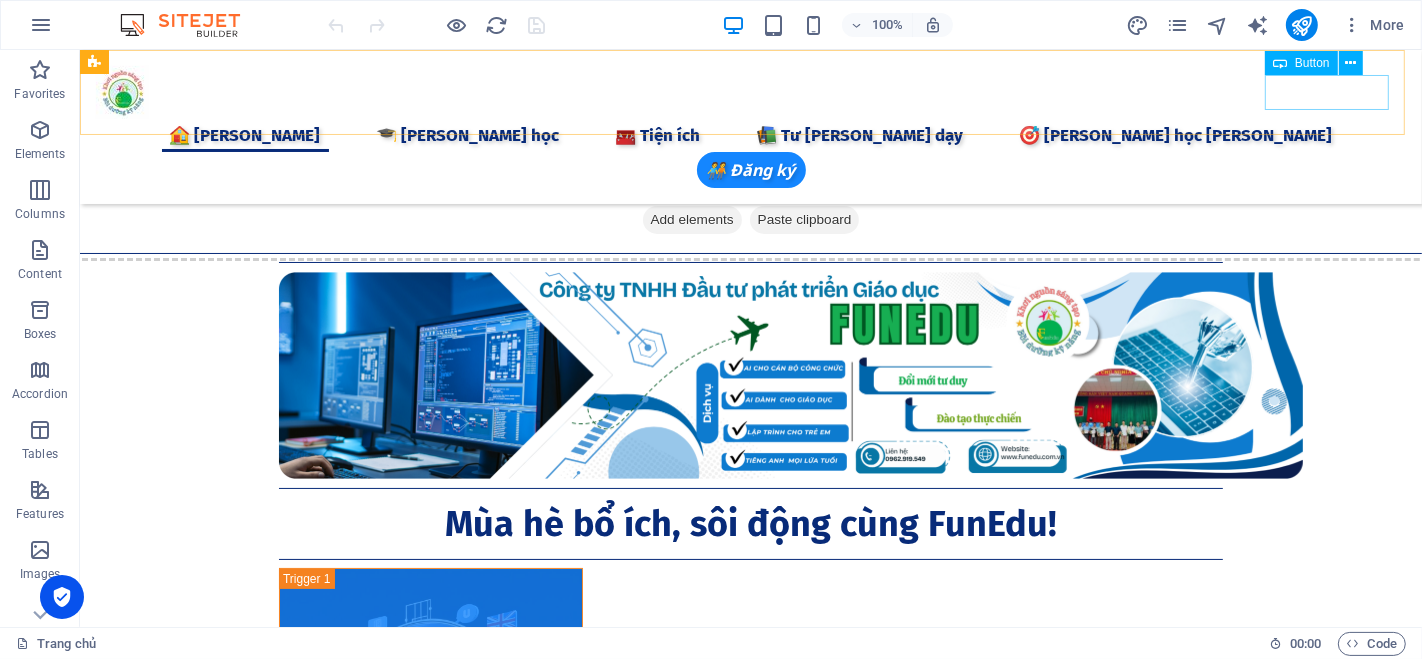 click on "🧑‍🤝‍🧑 Đăng ký" at bounding box center (750, 170) 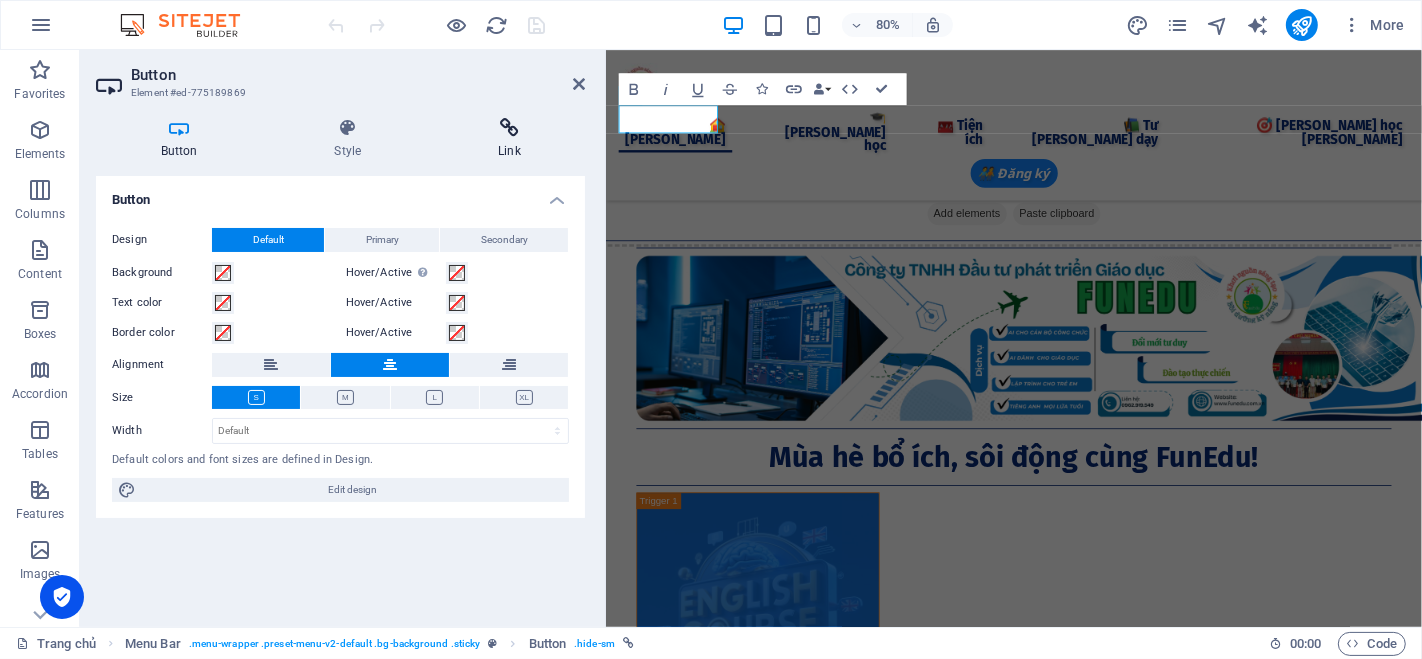 click at bounding box center [510, 128] 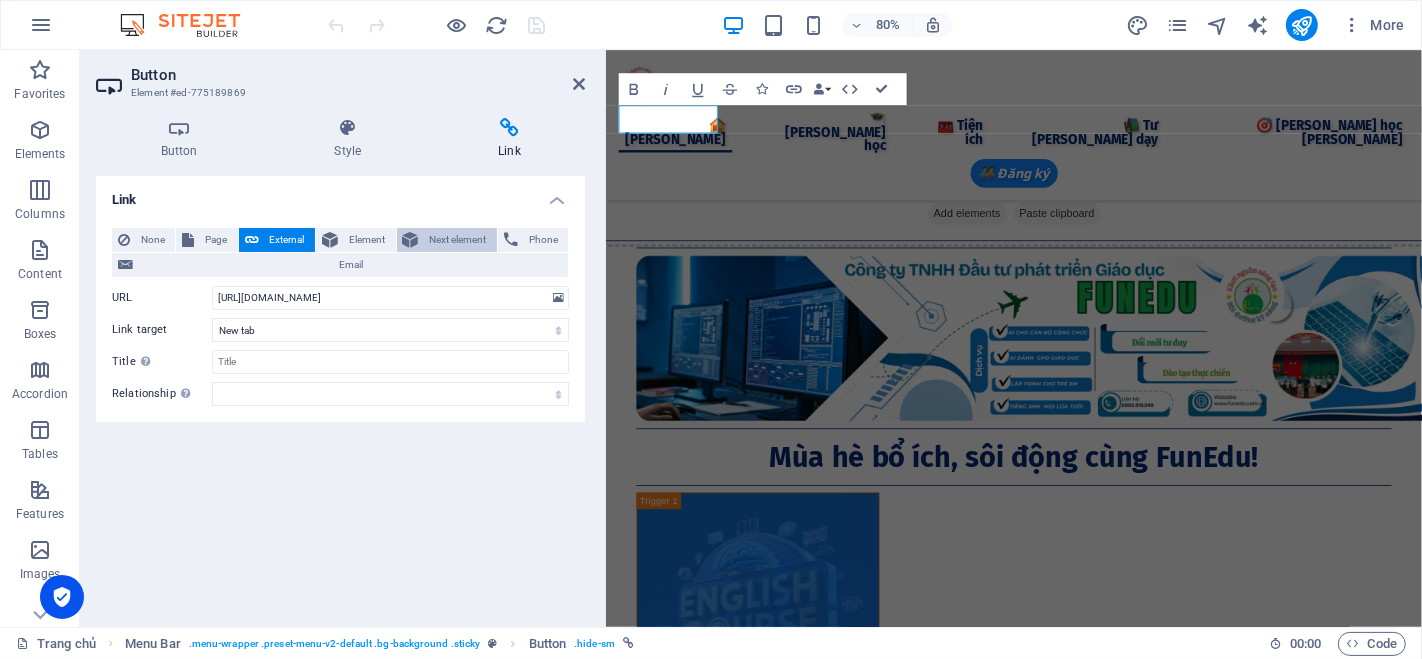 click on "Next element" at bounding box center [458, 240] 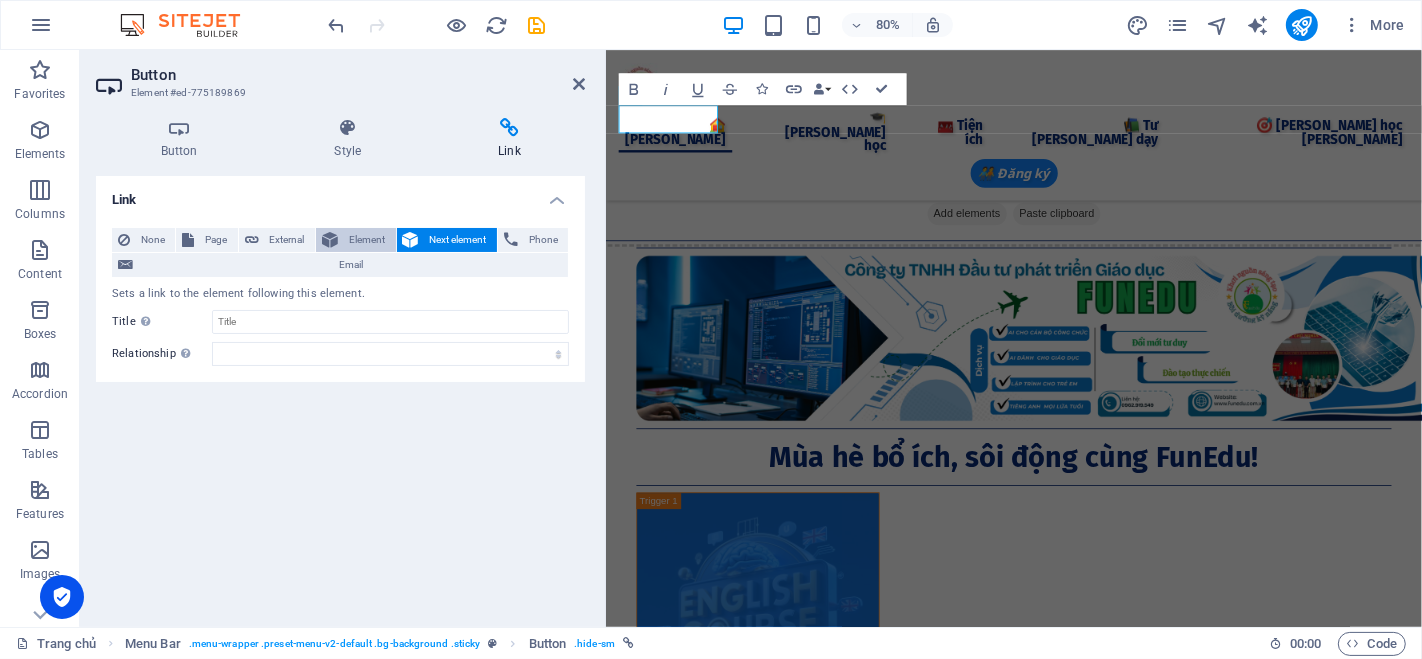 click on "Element" at bounding box center (366, 240) 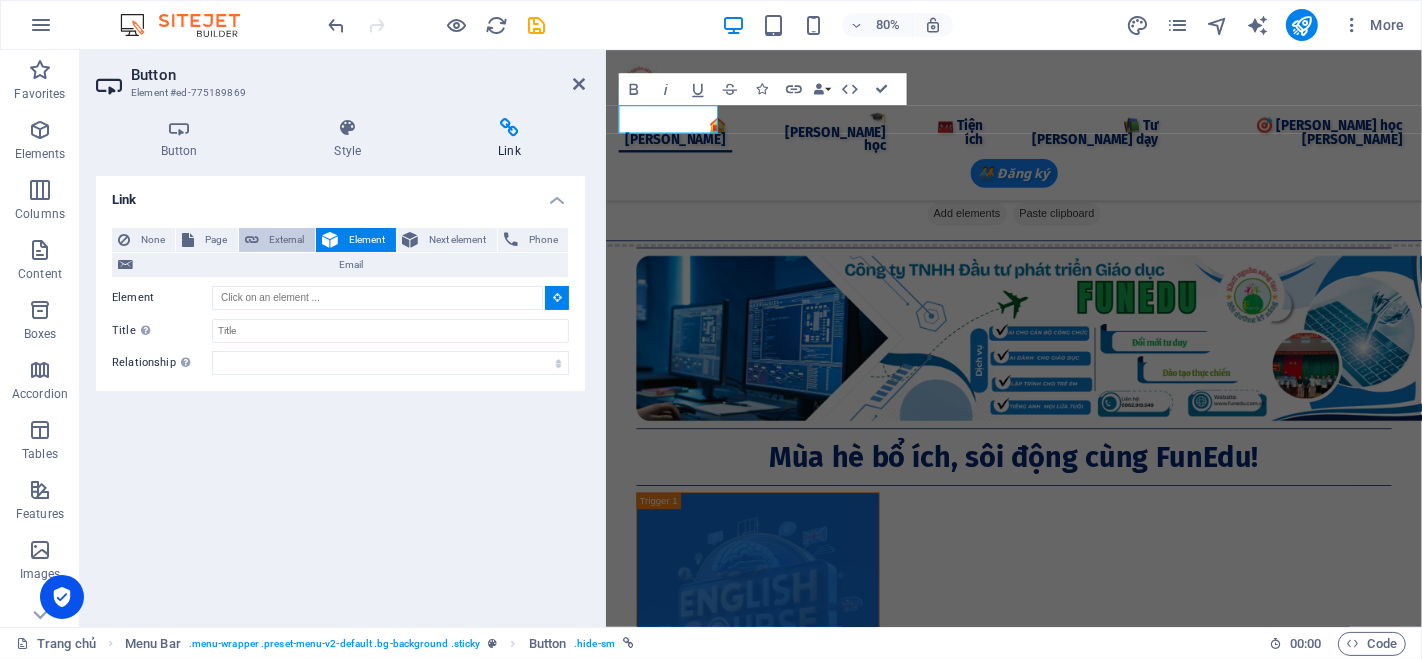 click on "External" at bounding box center (287, 240) 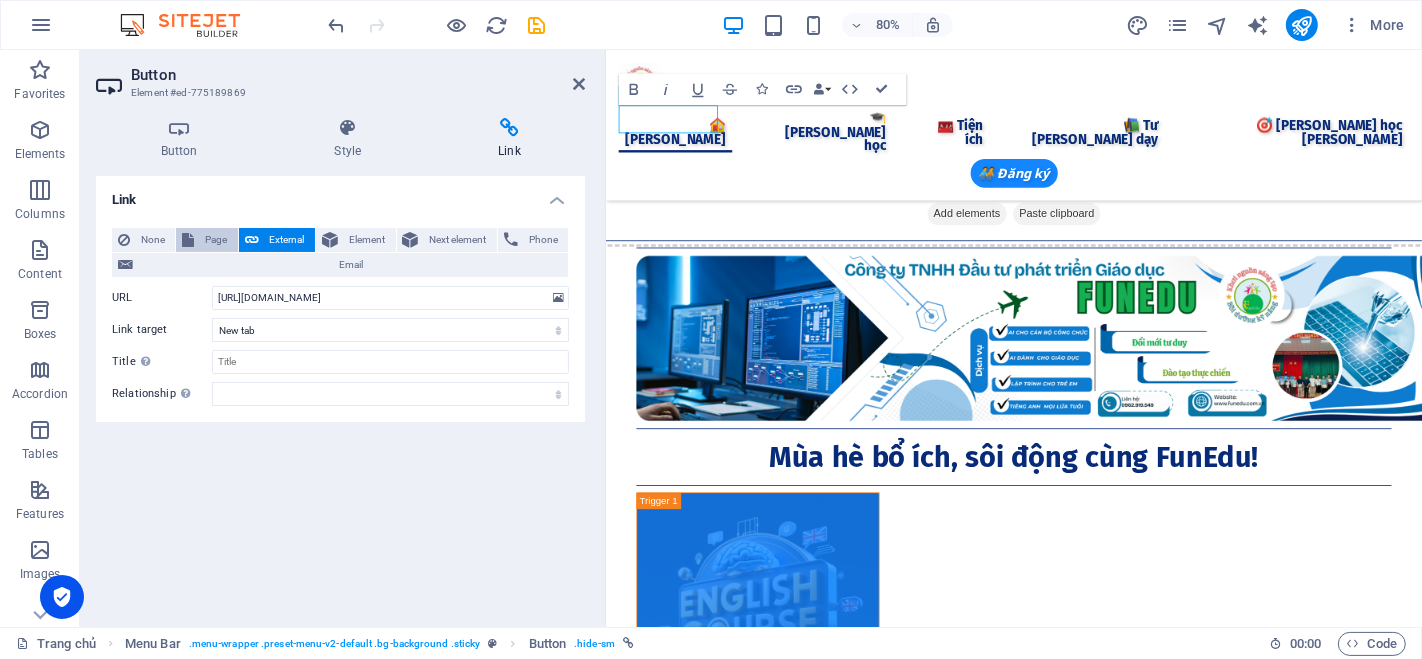click on "Page" at bounding box center [215, 240] 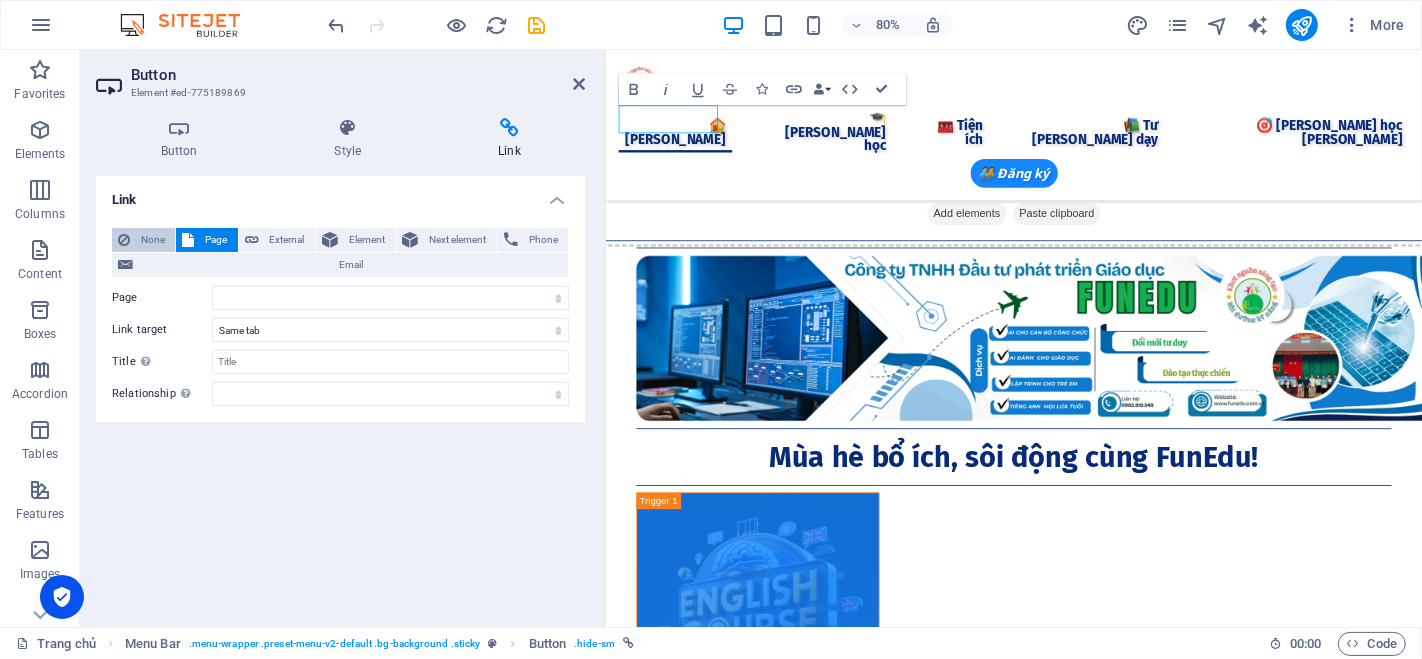 click on "None" at bounding box center (152, 240) 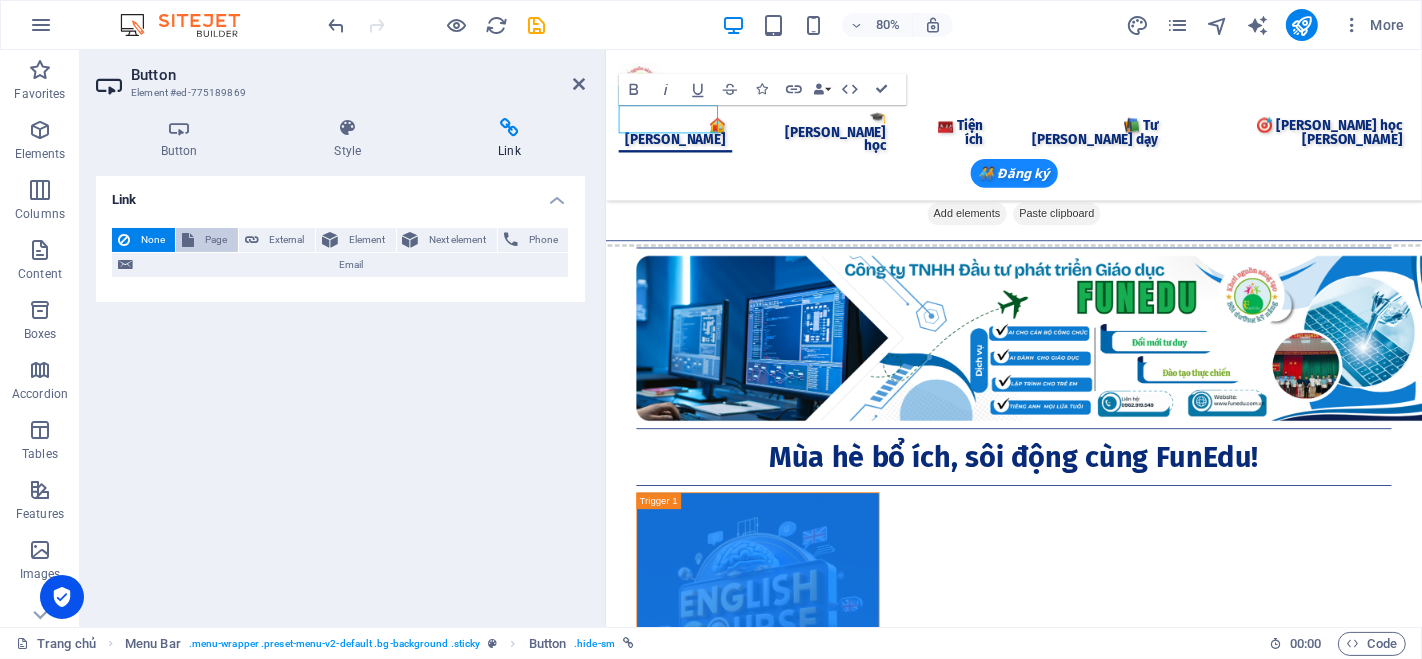 click on "Page" at bounding box center [215, 240] 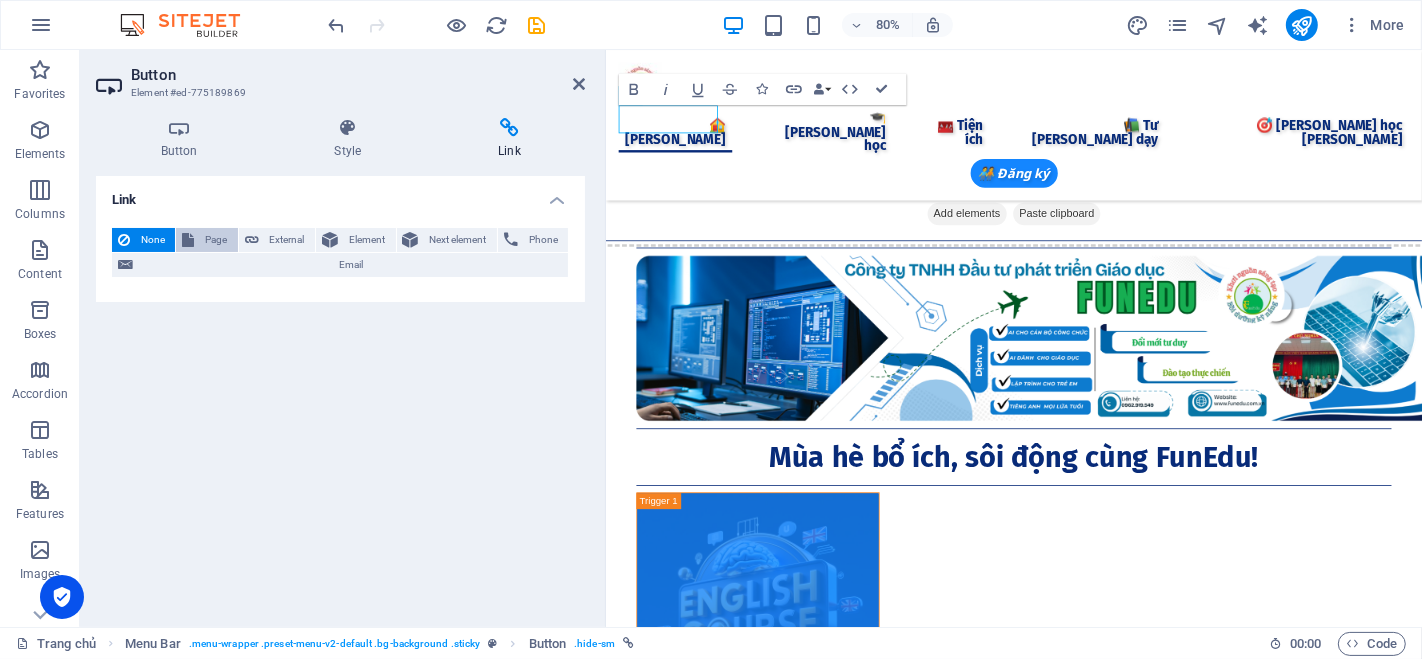 select 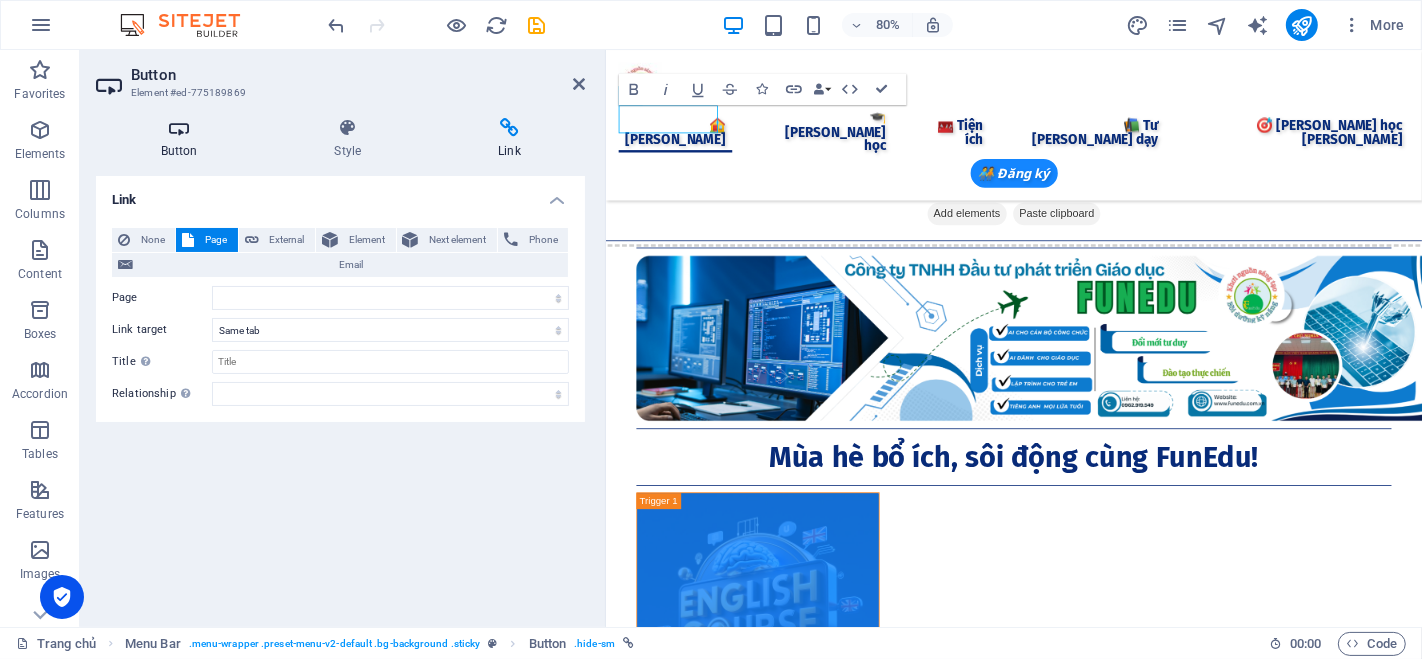 click at bounding box center (179, 128) 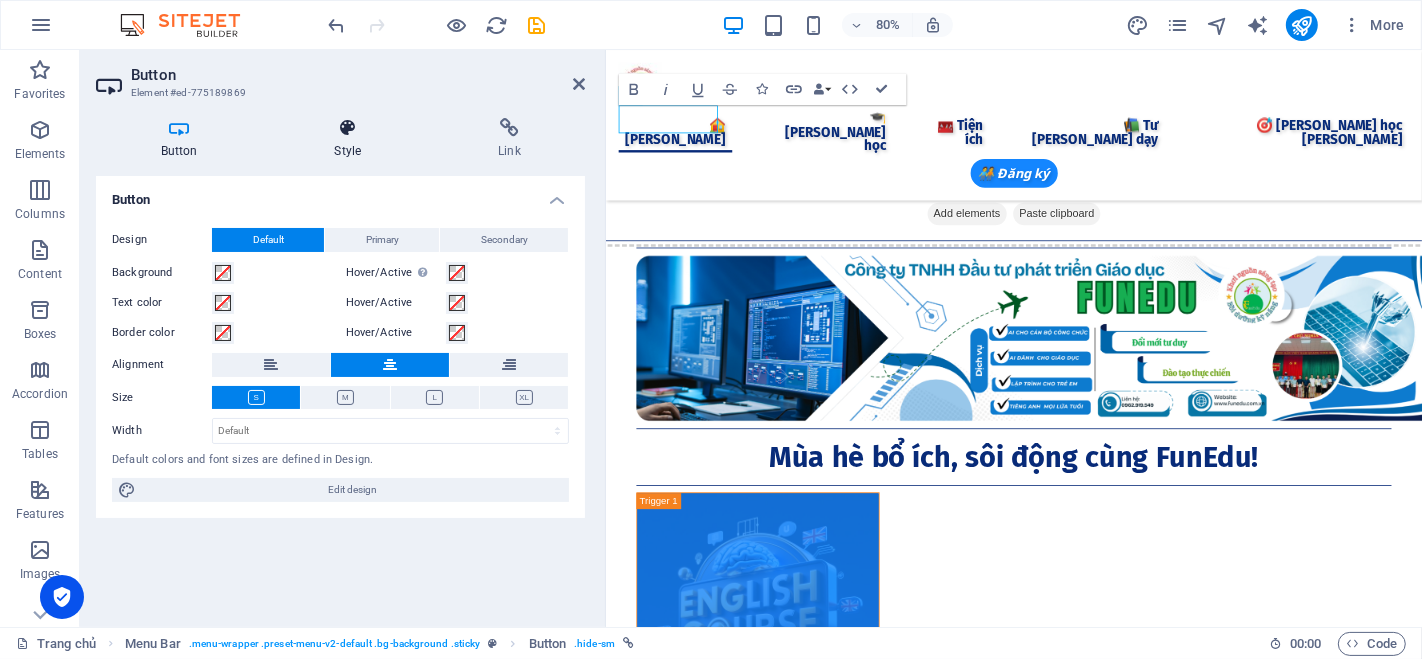 click at bounding box center (348, 128) 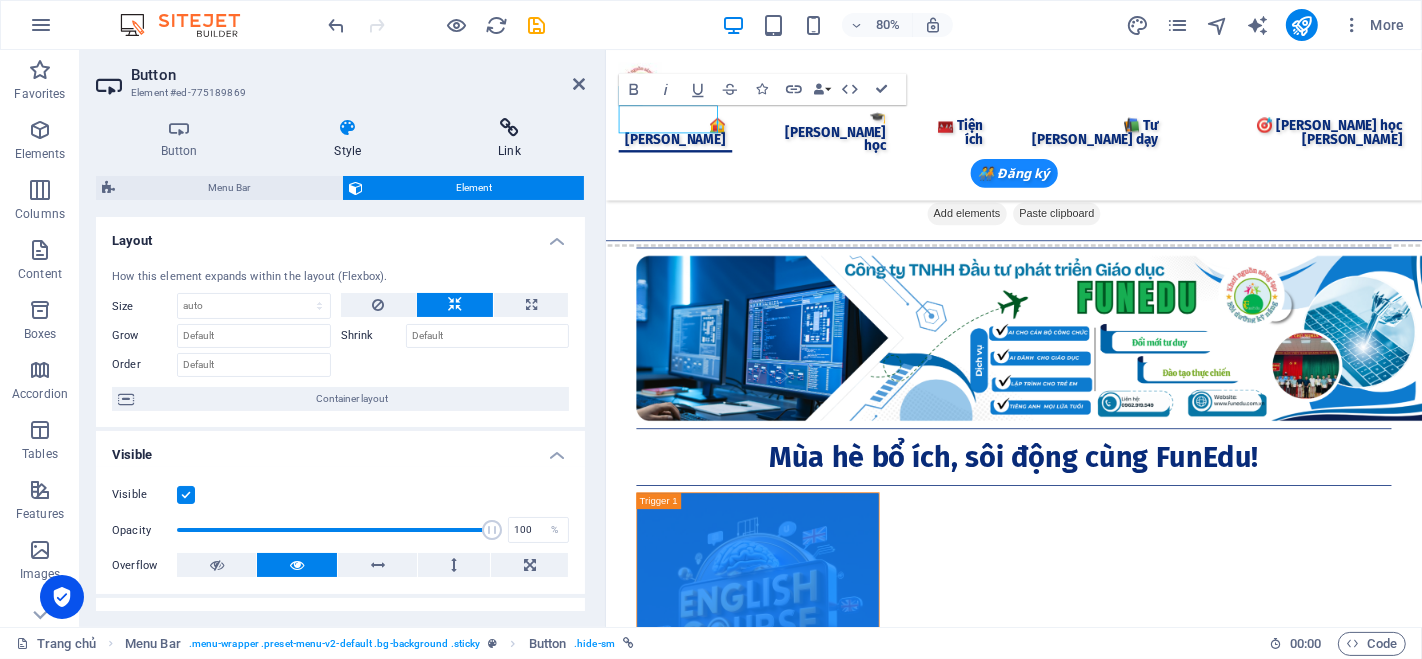 click at bounding box center (510, 128) 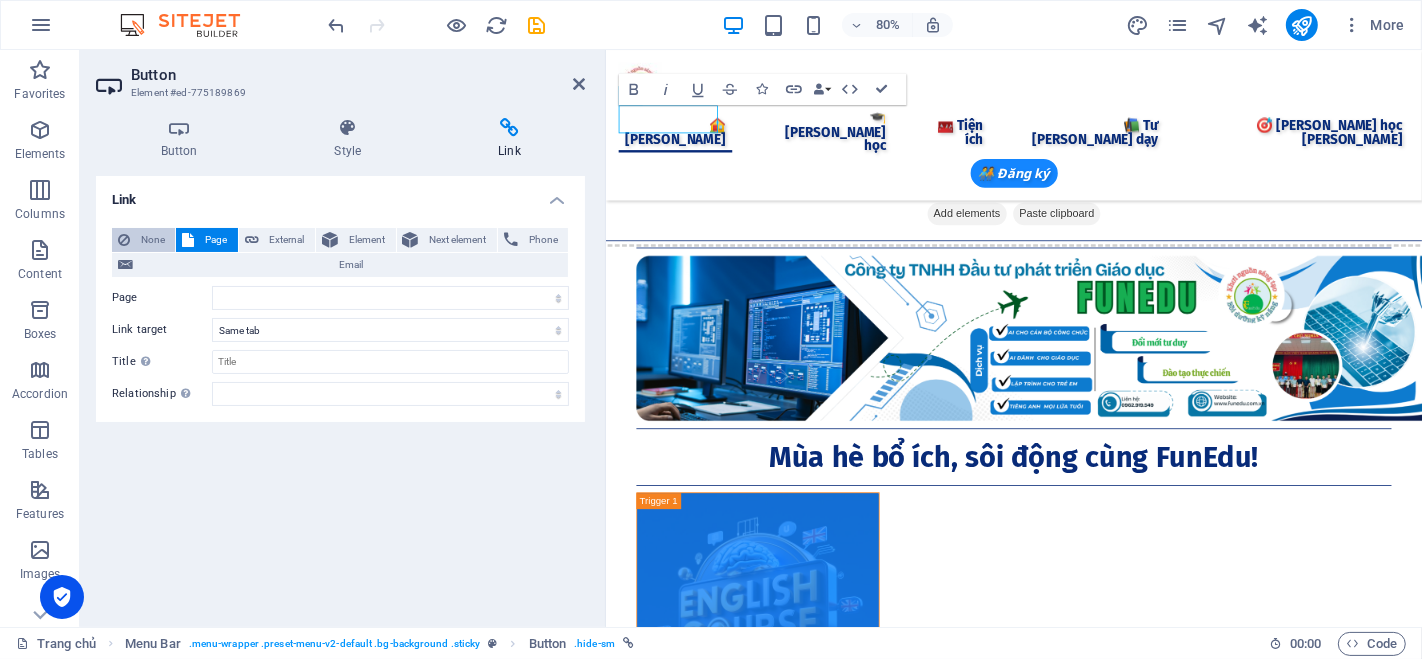 click on "None" at bounding box center [143, 240] 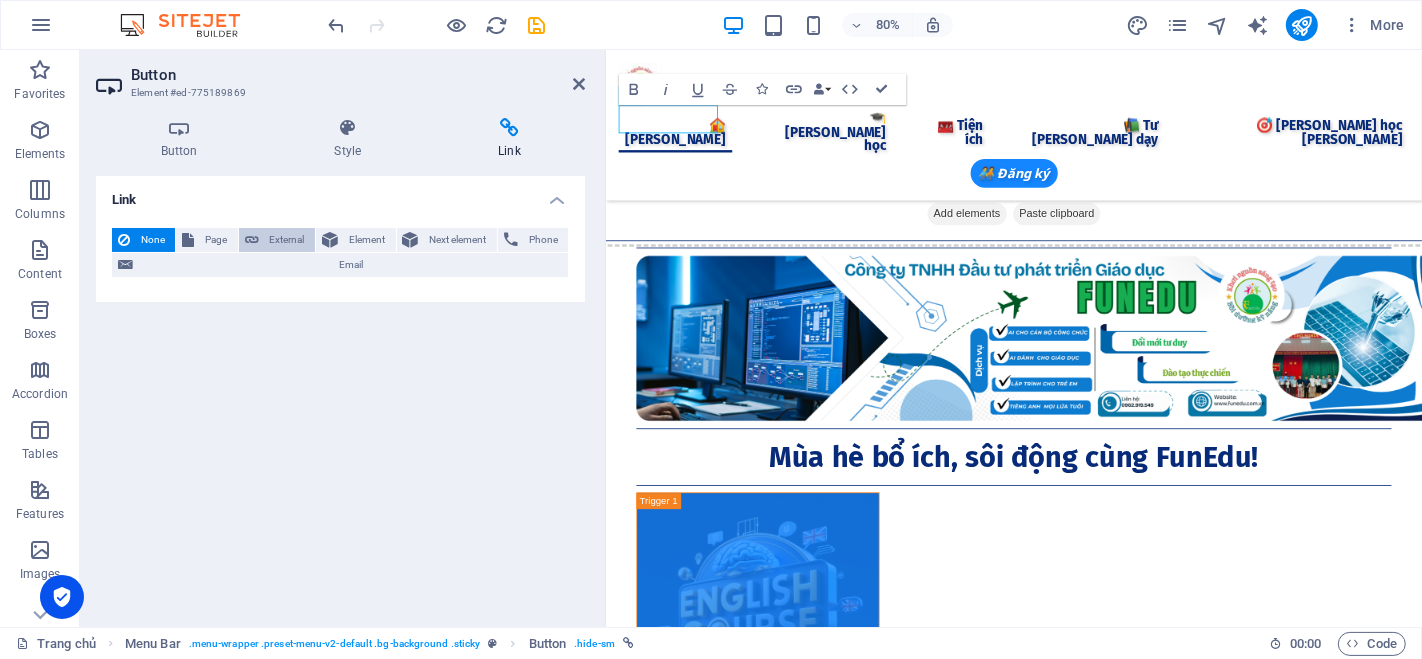 click on "External" at bounding box center [287, 240] 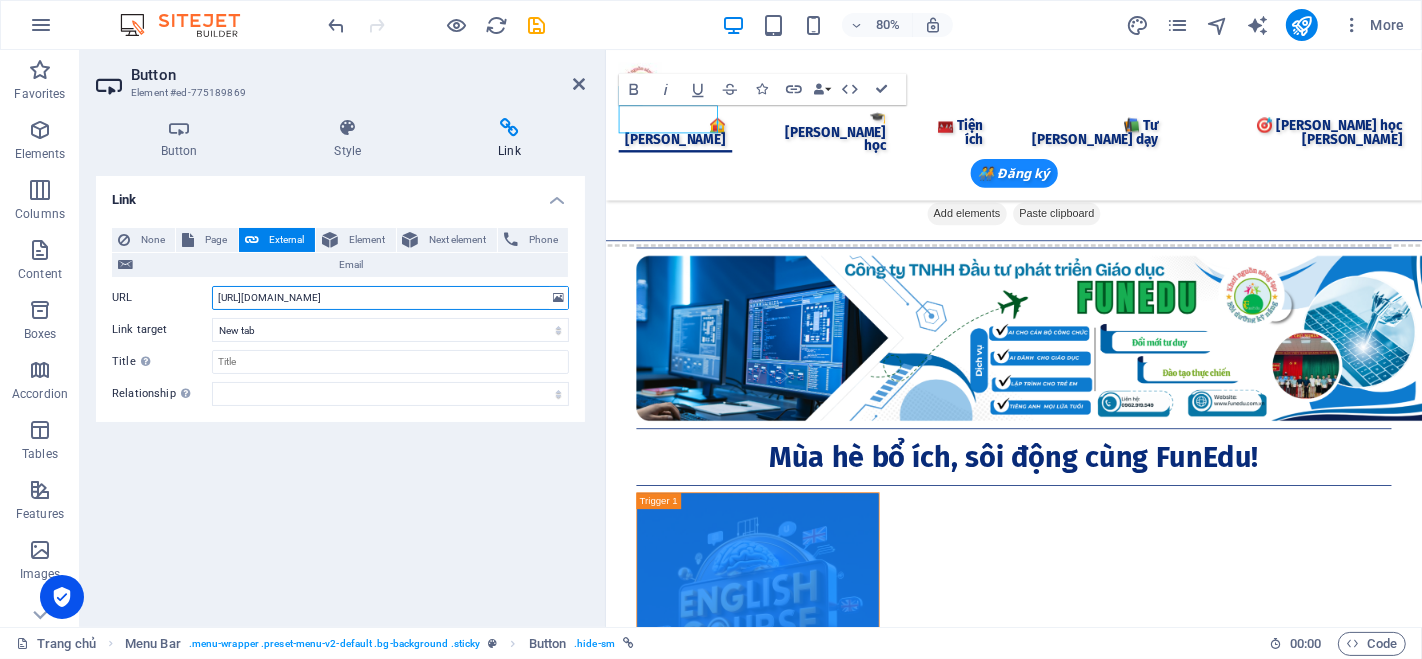 click on "[URL][DOMAIN_NAME]" at bounding box center [390, 298] 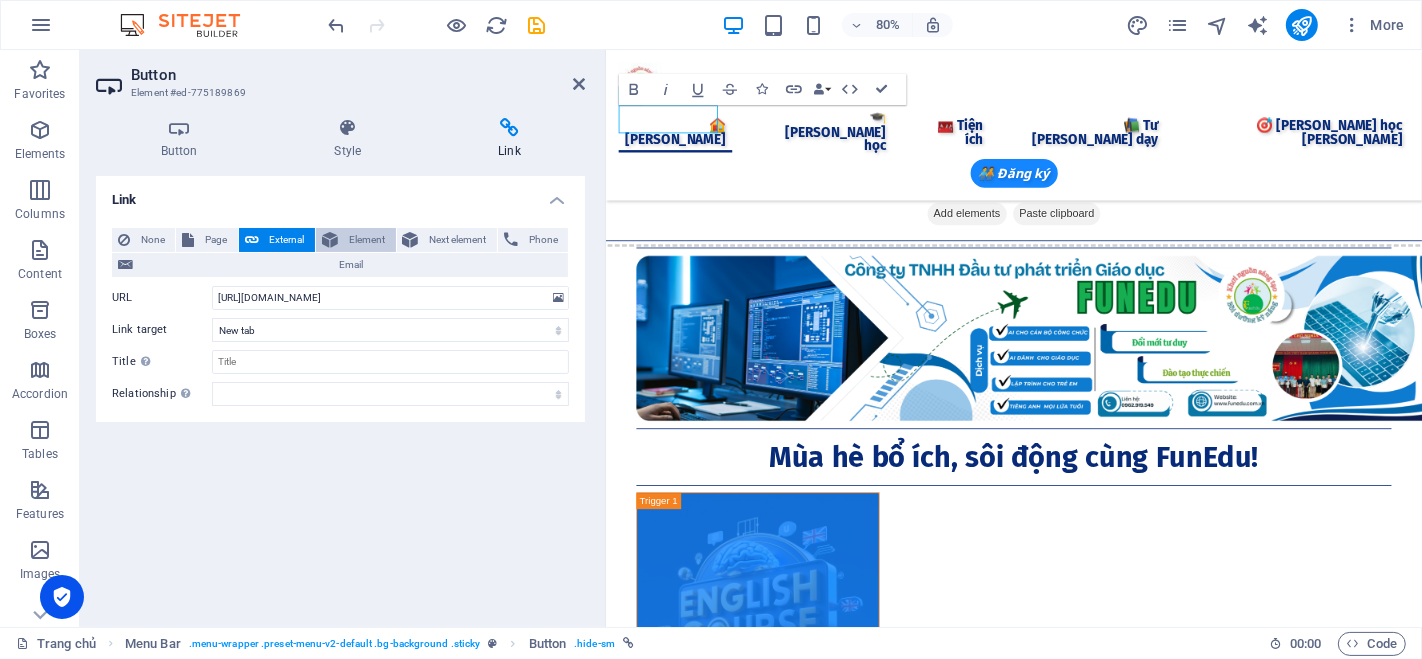 click on "Element" at bounding box center [366, 240] 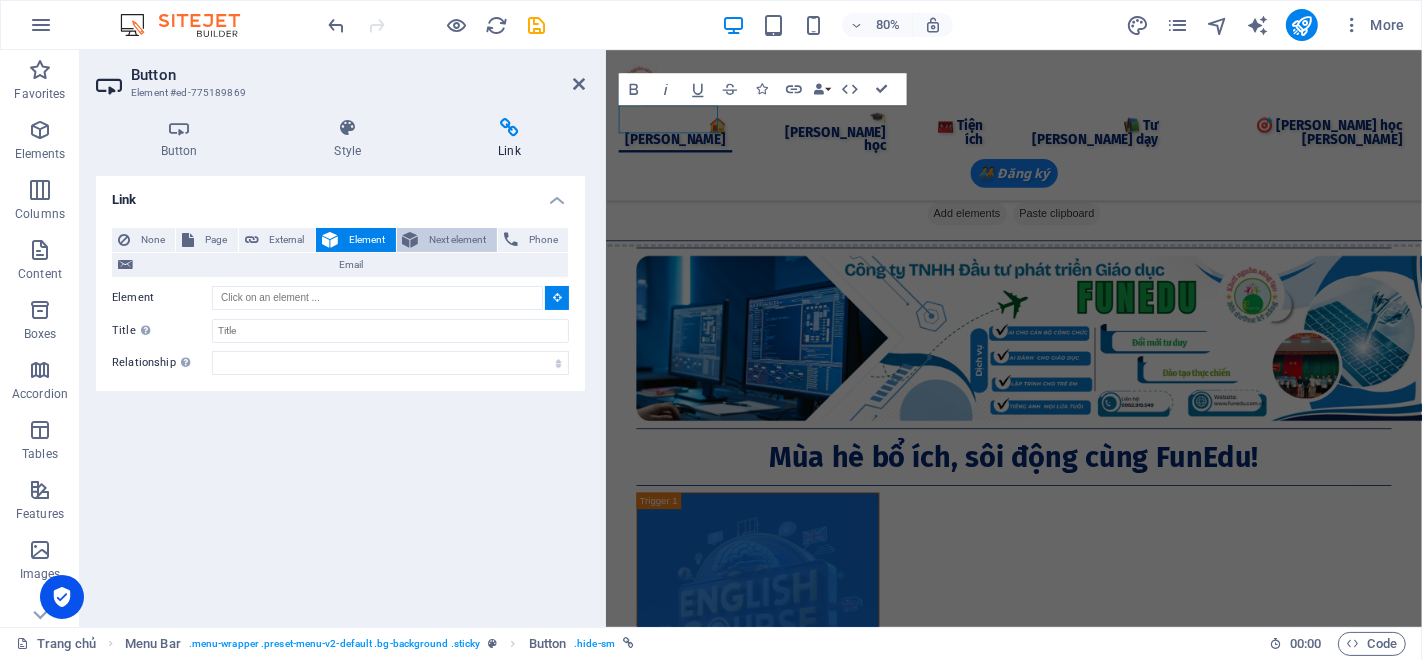 click on "Next element" at bounding box center (458, 240) 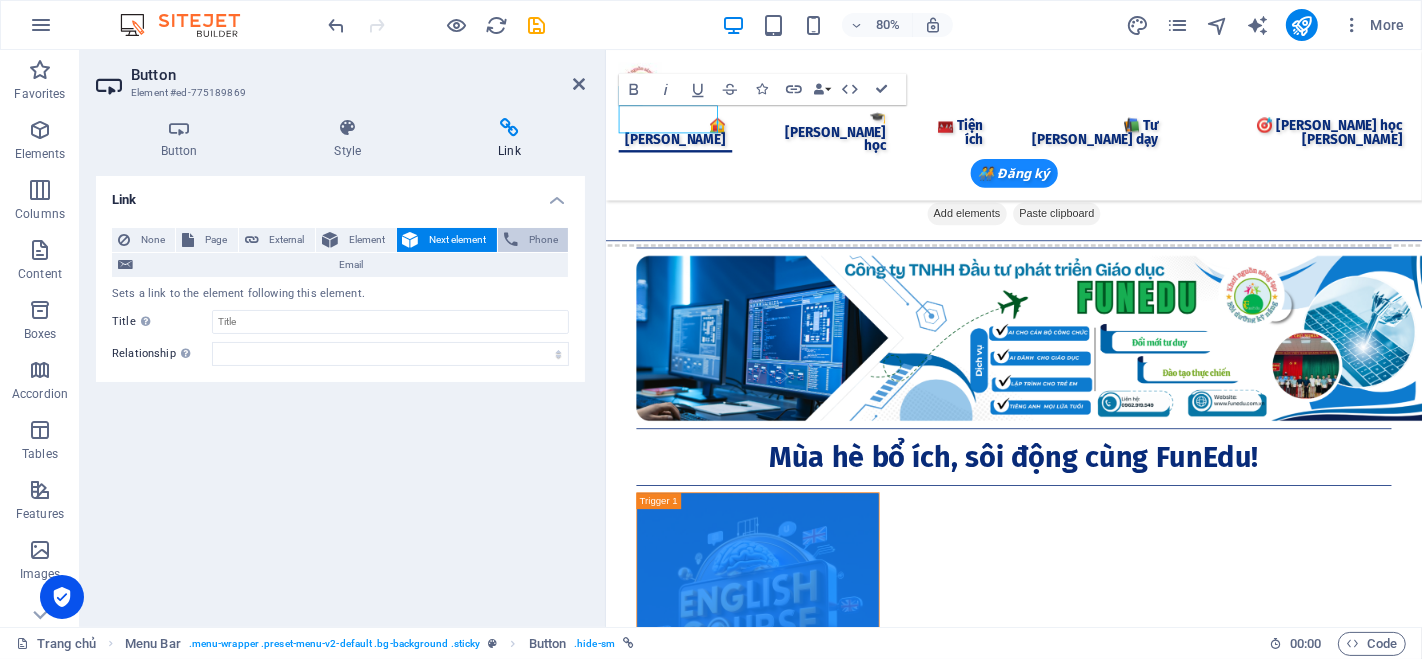 click on "Phone" at bounding box center (543, 240) 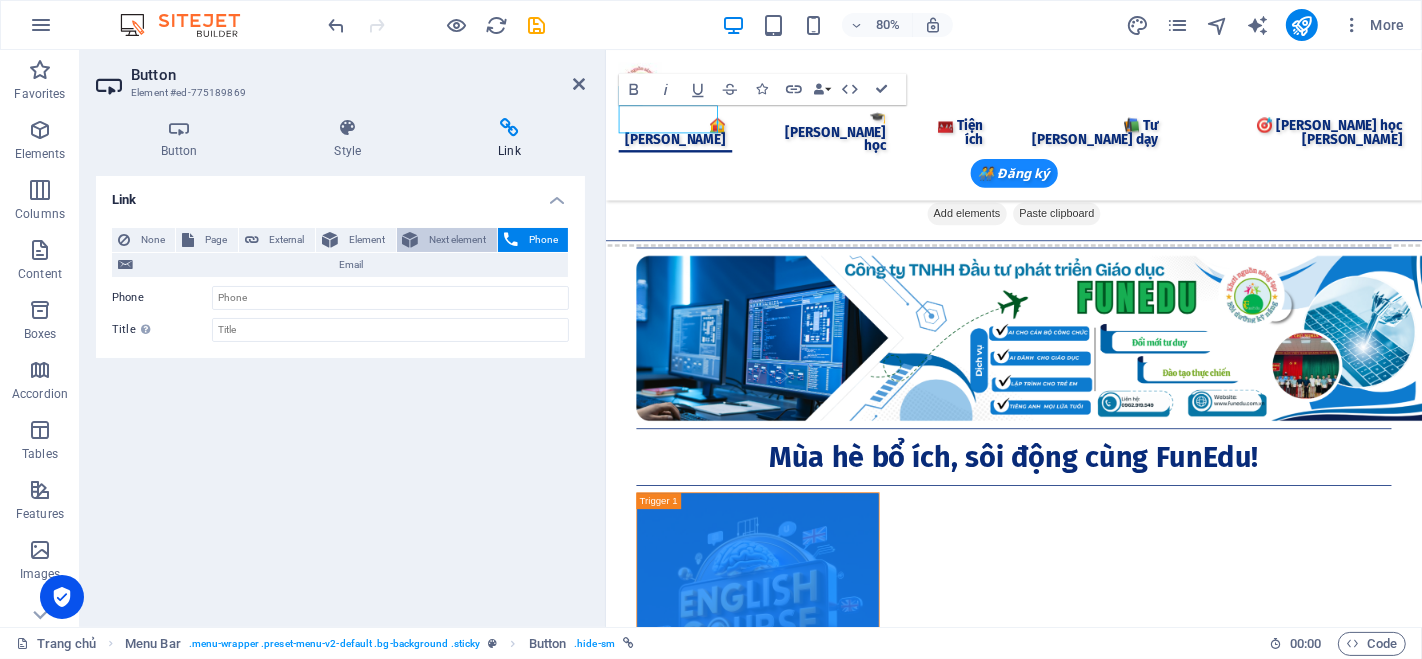 click on "Next element" at bounding box center (458, 240) 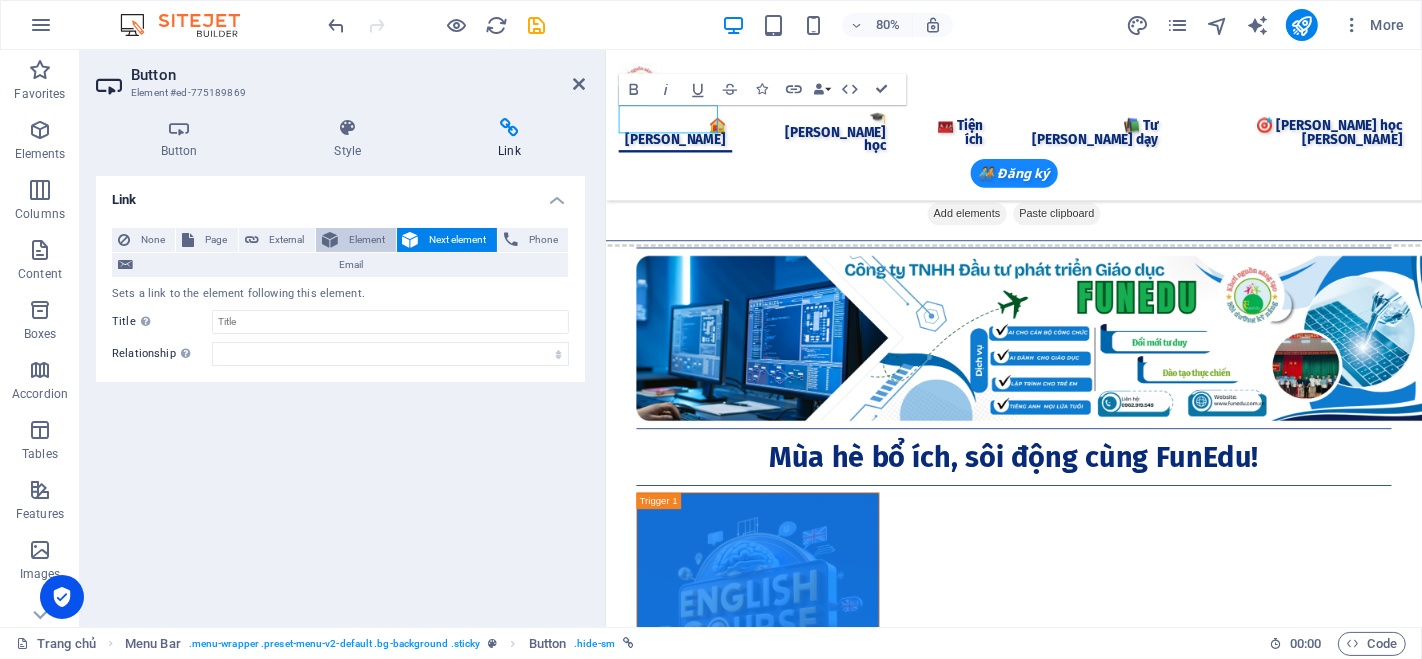 click on "Element" at bounding box center [366, 240] 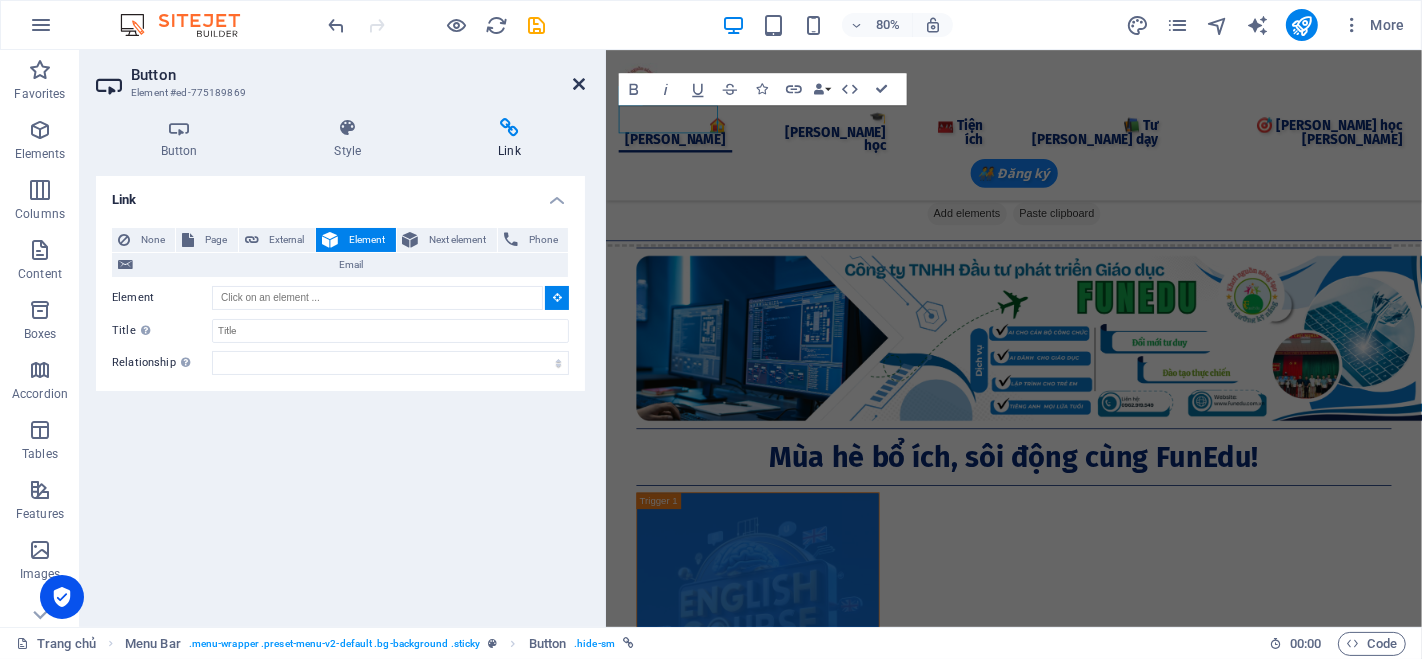 click at bounding box center [579, 84] 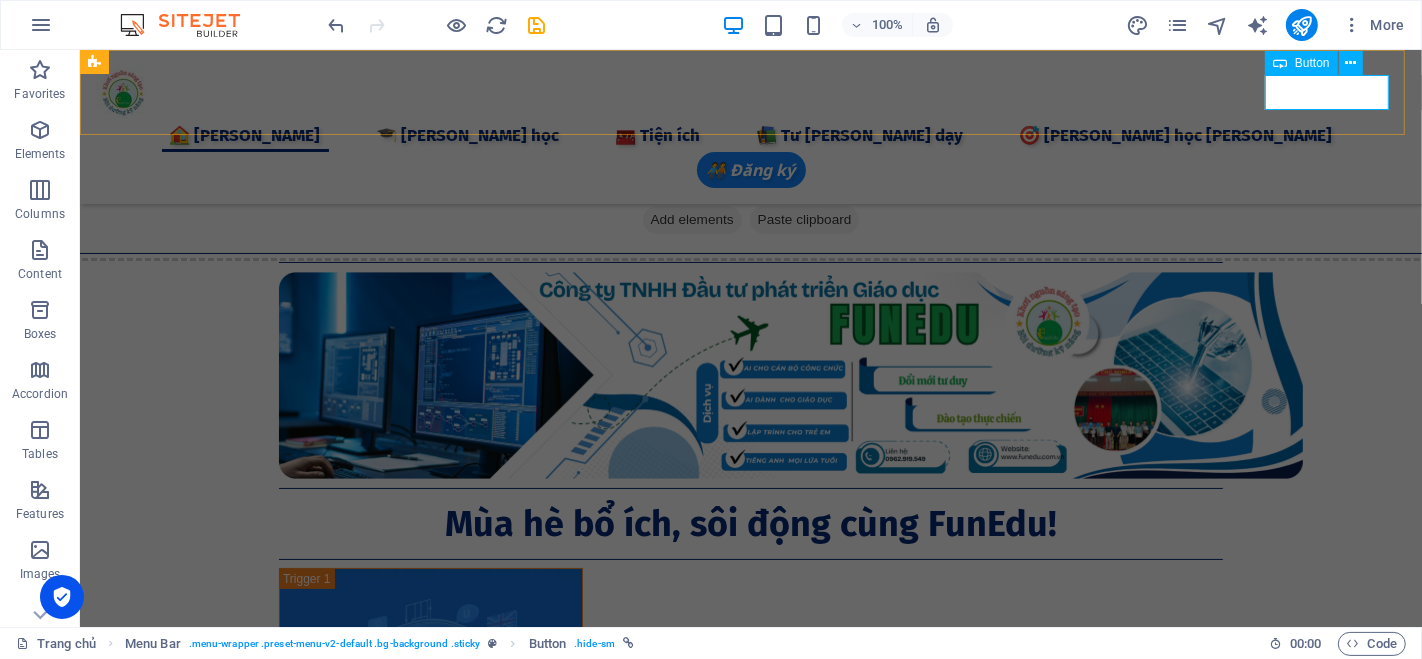 click on "🧑‍🤝‍🧑 Đăng ký" at bounding box center [750, 170] 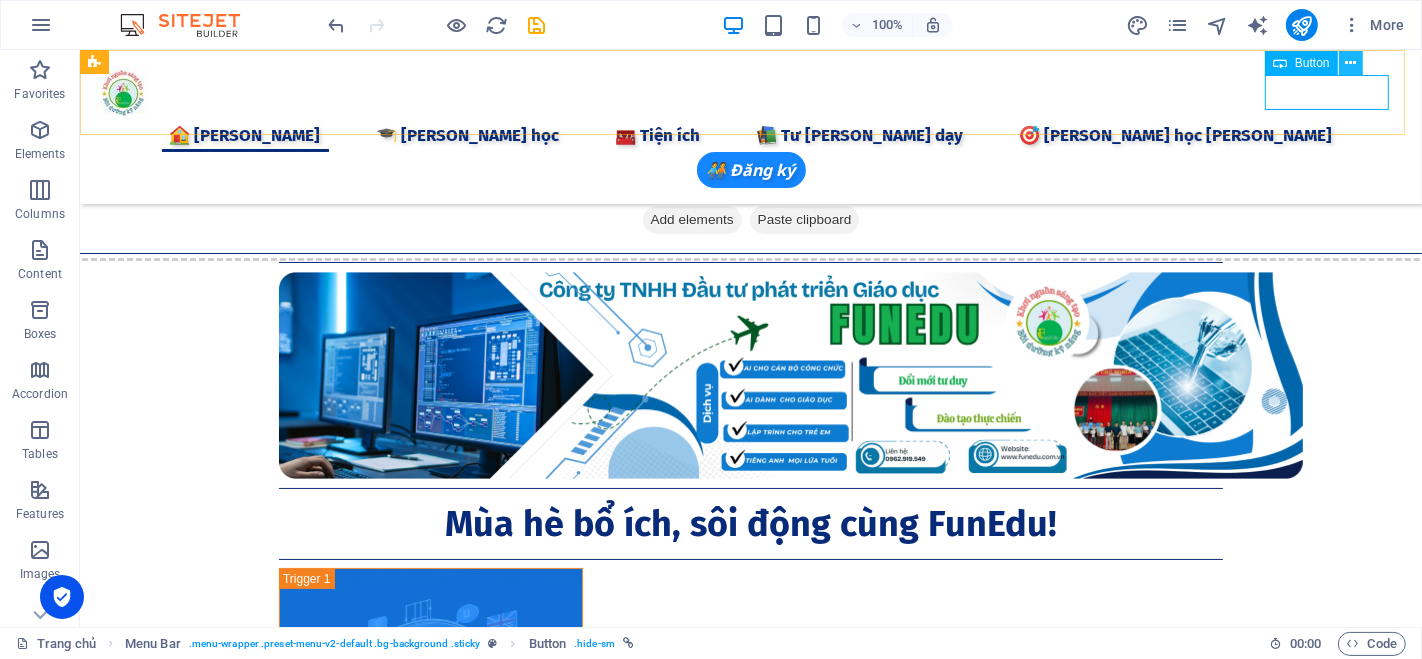 click at bounding box center [1350, 63] 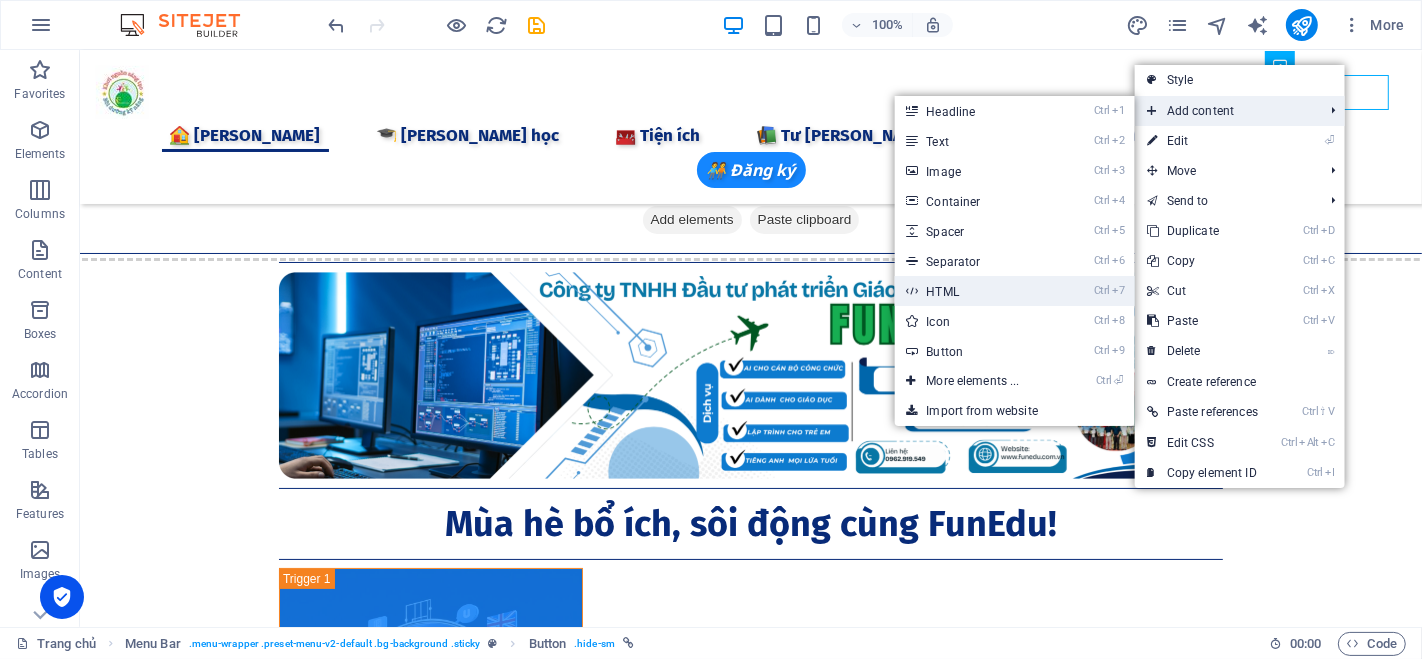 click on "Ctrl 7  HTML" at bounding box center (976, 291) 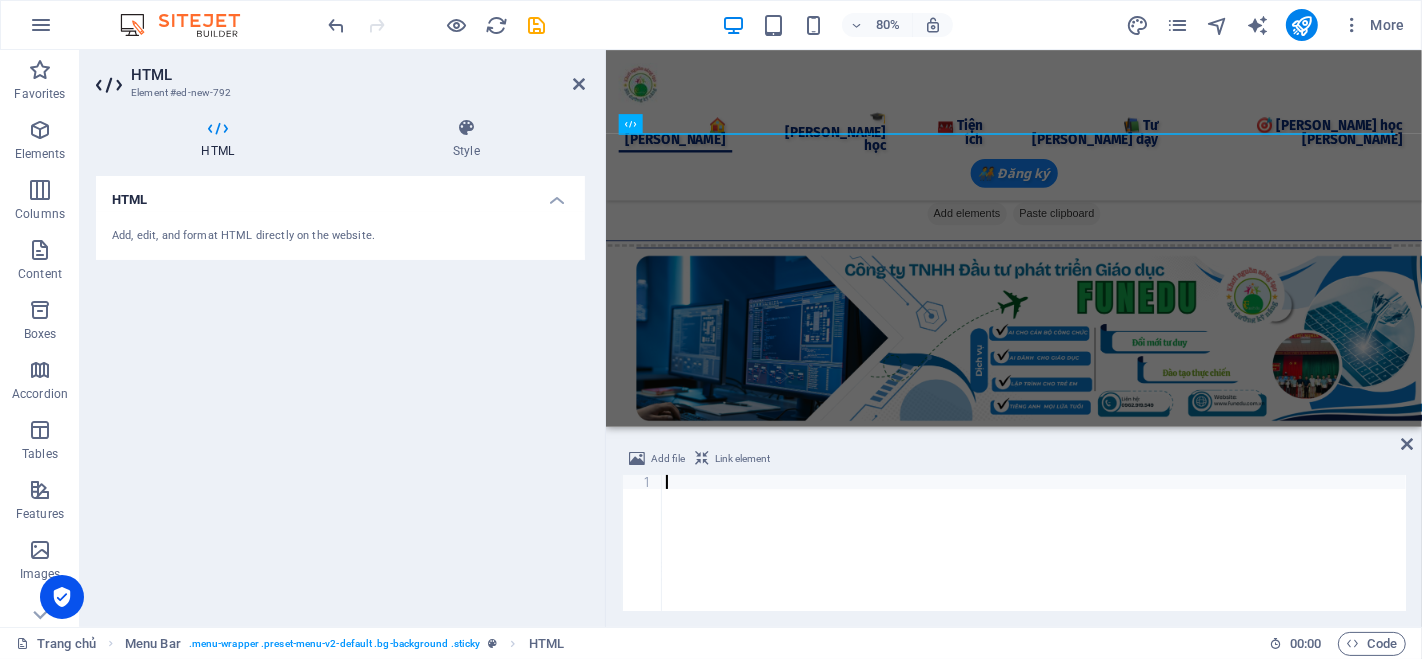 type on "</html>" 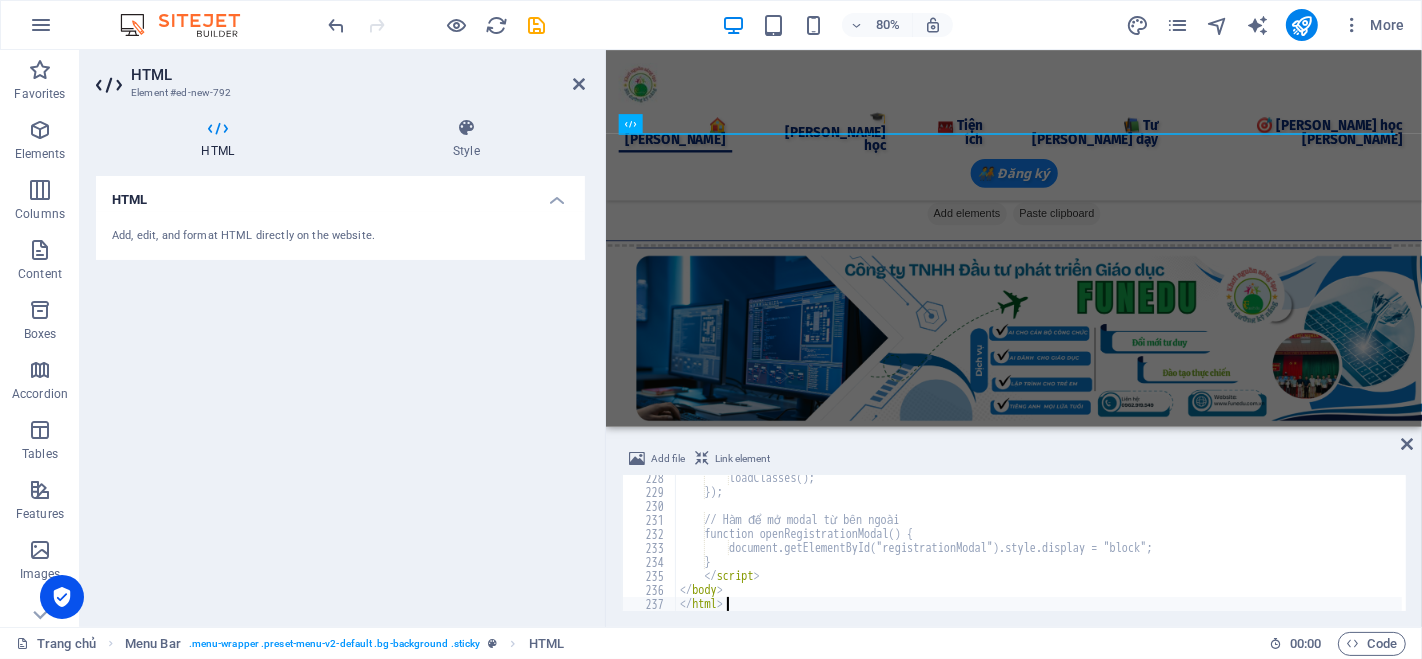 scroll, scrollTop: 3182, scrollLeft: 0, axis: vertical 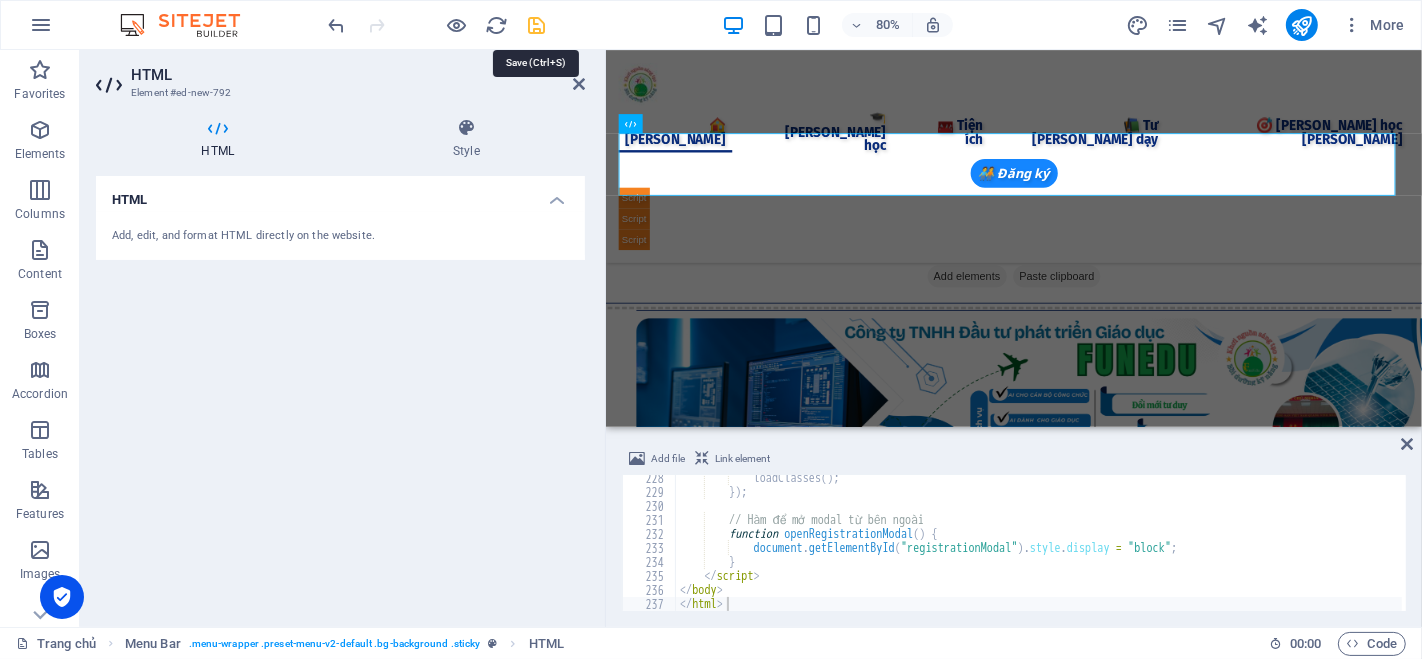 click at bounding box center [537, 25] 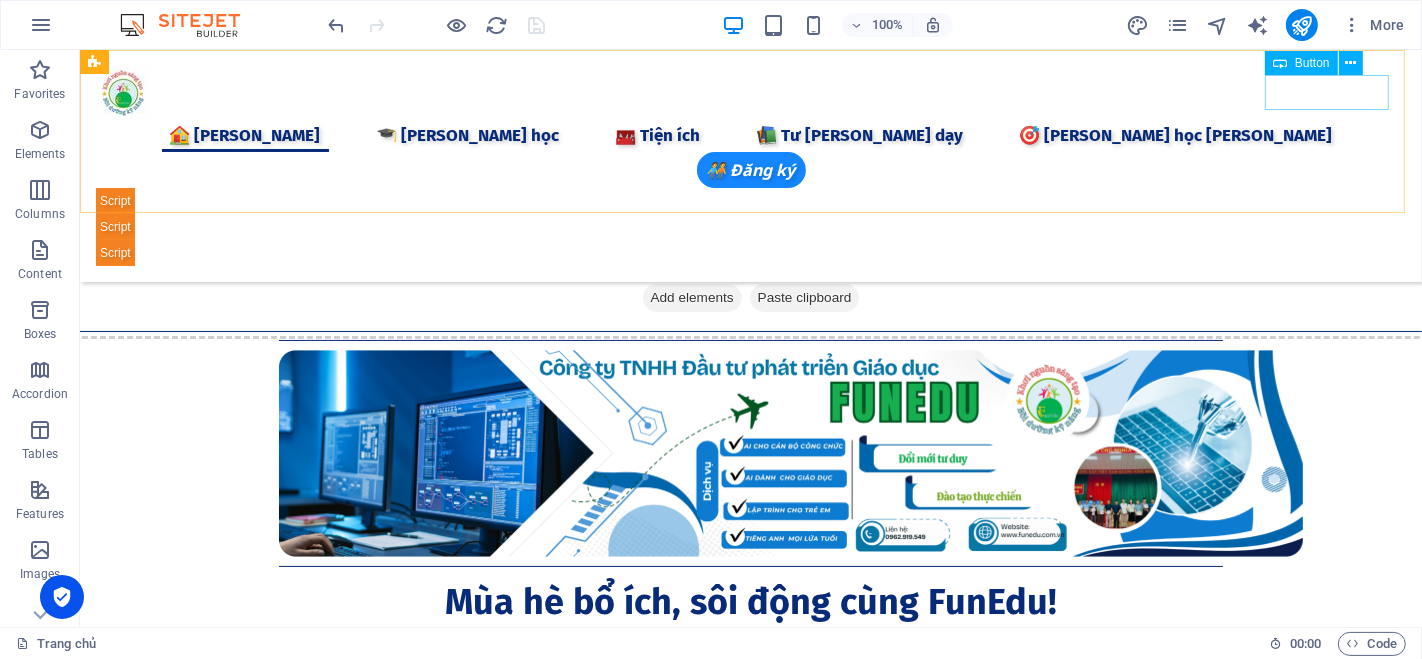 click on "🧑‍🤝‍🧑 Đăng ký" at bounding box center (750, 170) 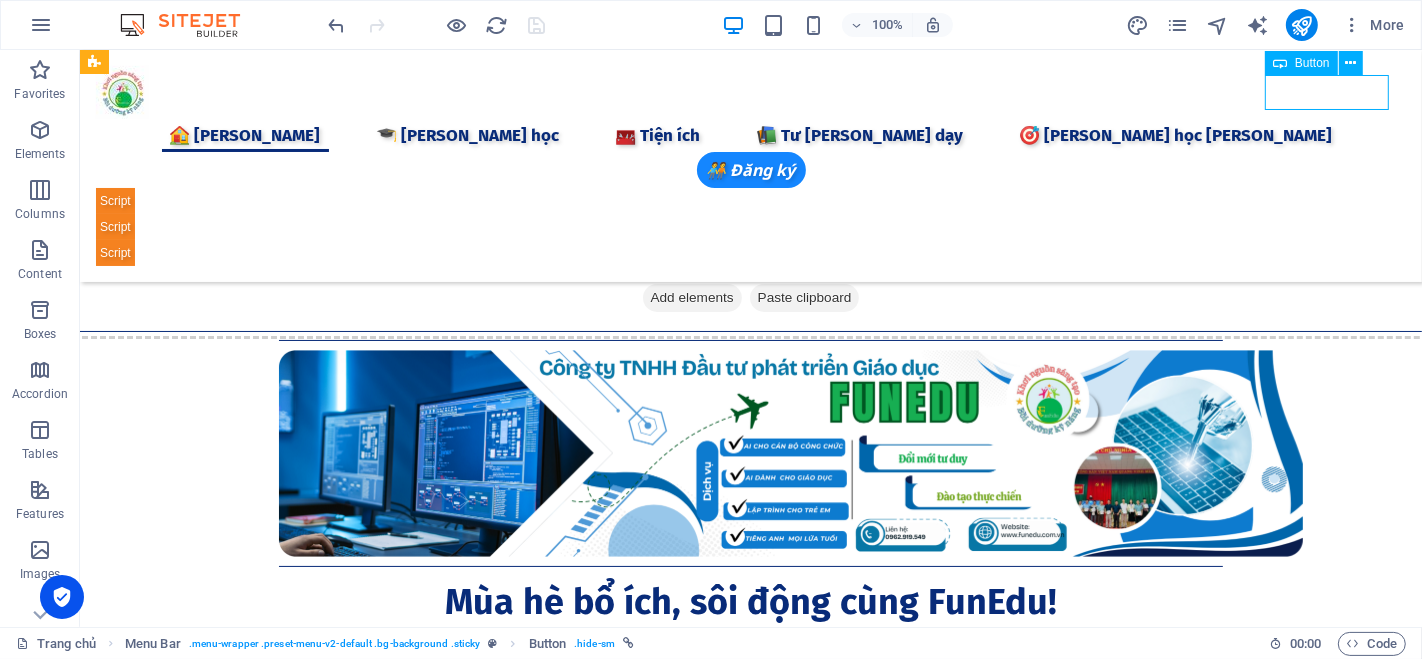 click on "🧑‍🤝‍🧑 Đăng ký" at bounding box center [750, 170] 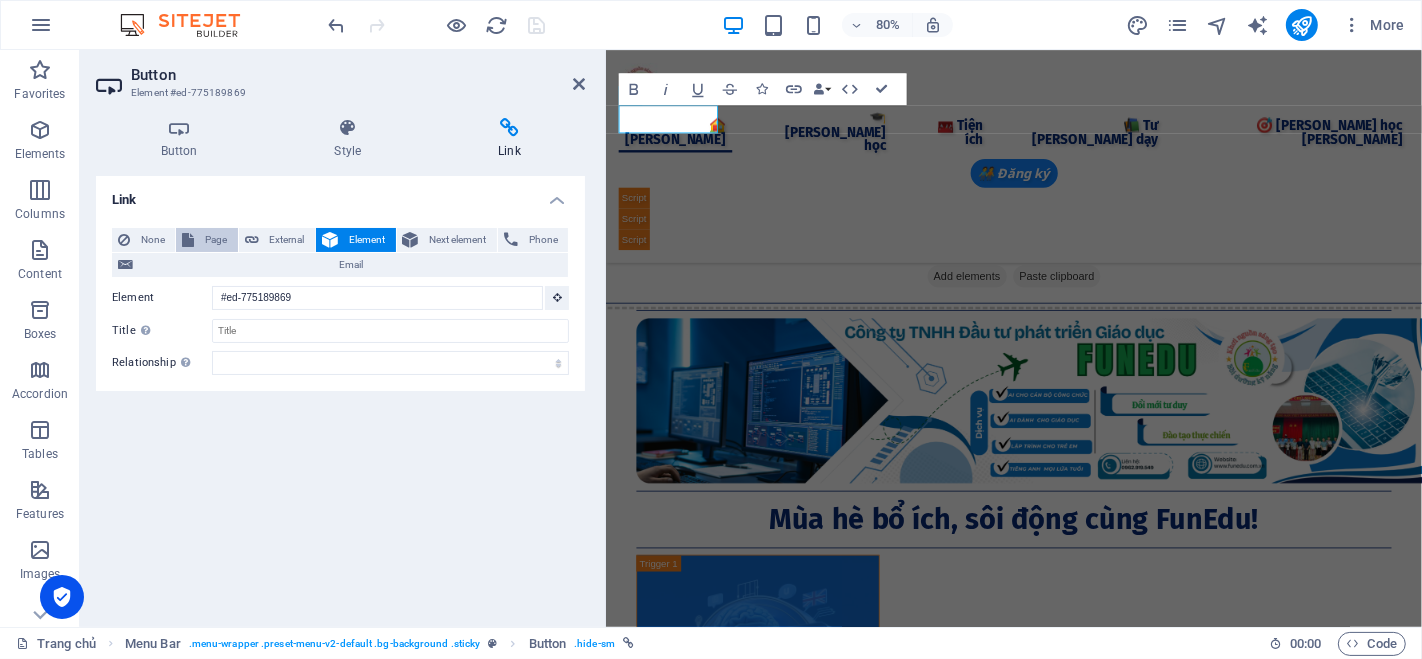 click on "Page" at bounding box center [206, 240] 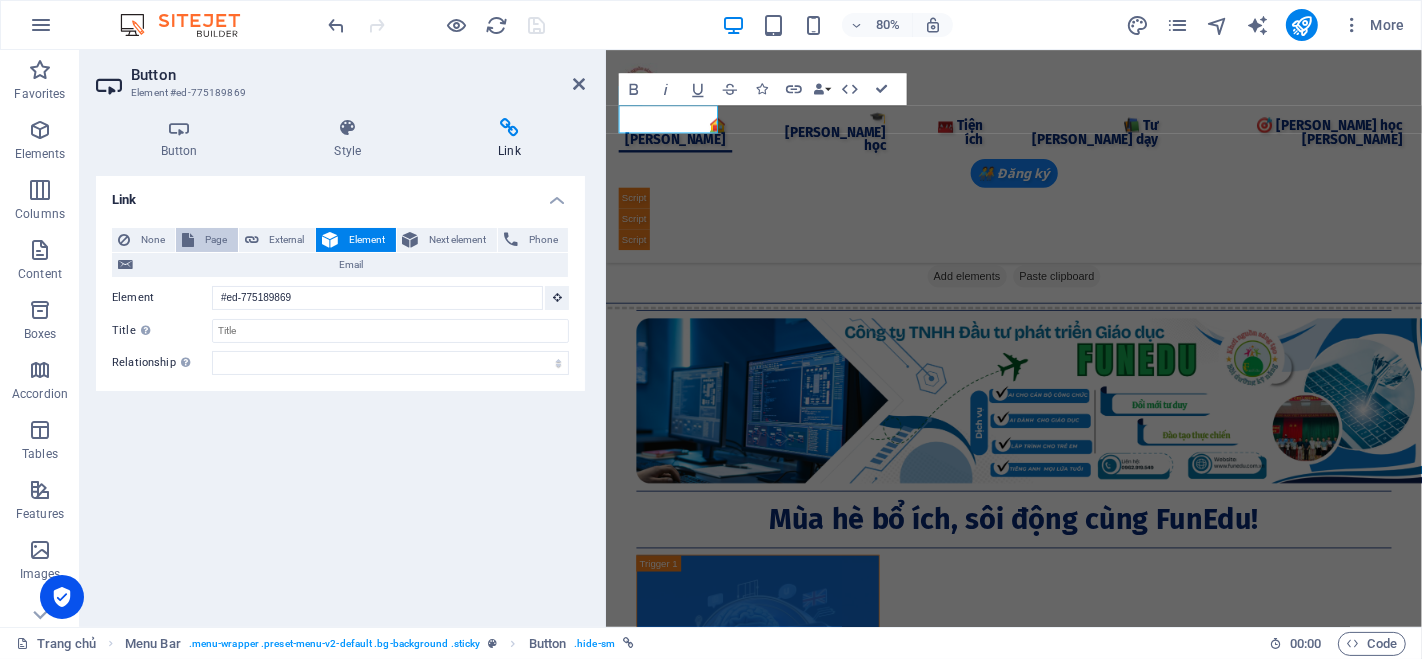select 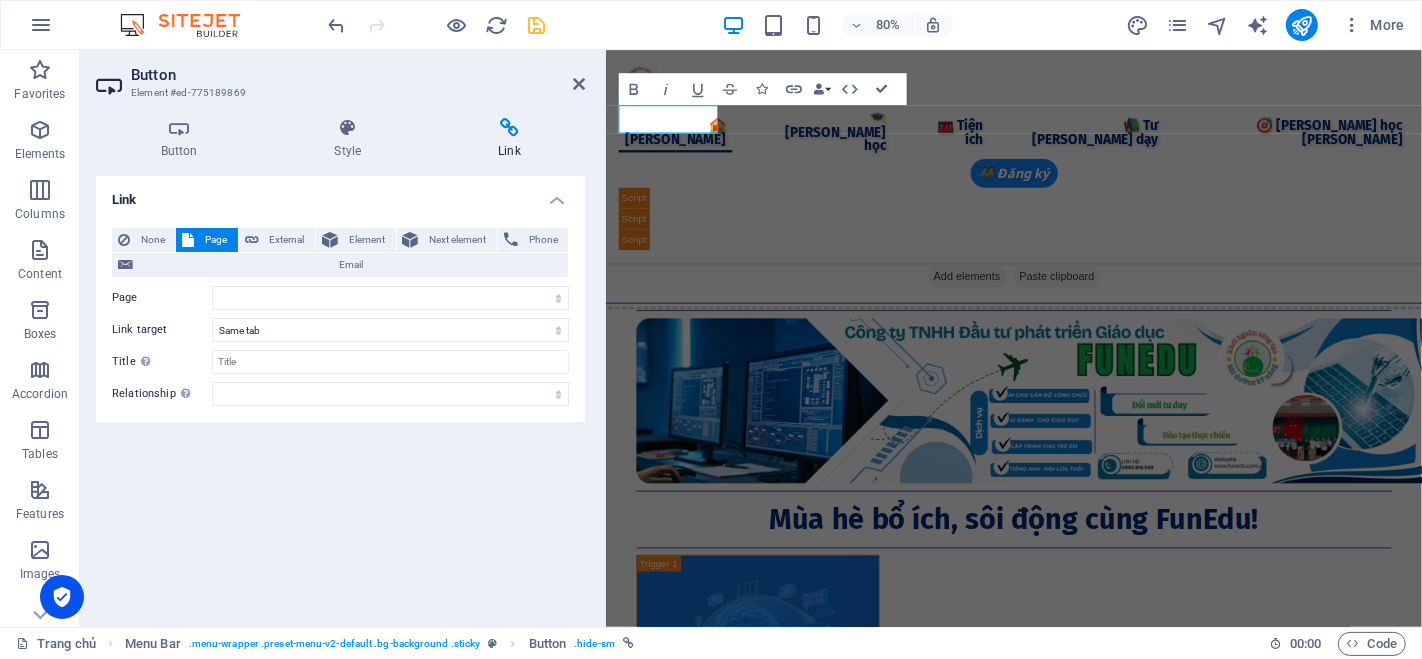click on "Link None Page External Element Next element Phone Email Page [PERSON_NAME] [PERSON_NAME] [PERSON_NAME] học [PERSON_NAME] học [PERSON_NAME] học Online Element #ed-775189869
URL [URL][DOMAIN_NAME] Phone Email Link target New tab Same tab Overlay Title Additional link description, should not be the same as the link text. The title is most often shown as a tooltip text when the mouse moves over the element. Leave empty if uncertain. Relationship Sets the  relationship of this link to the link target . For example, the value "nofollow" instructs search engines not to follow the link. Can be left empty. alternate author bookmark external help license next nofollow noreferrer noopener prev search tag" at bounding box center (340, 393) 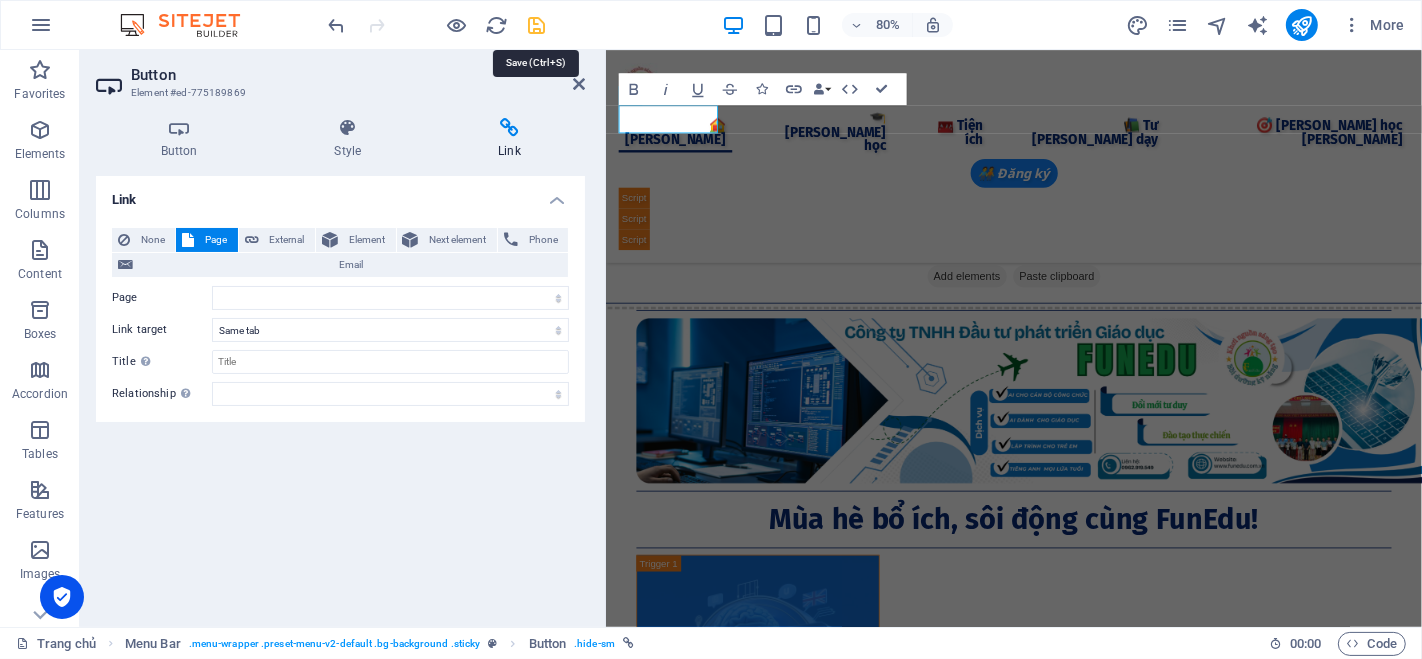 click at bounding box center (537, 25) 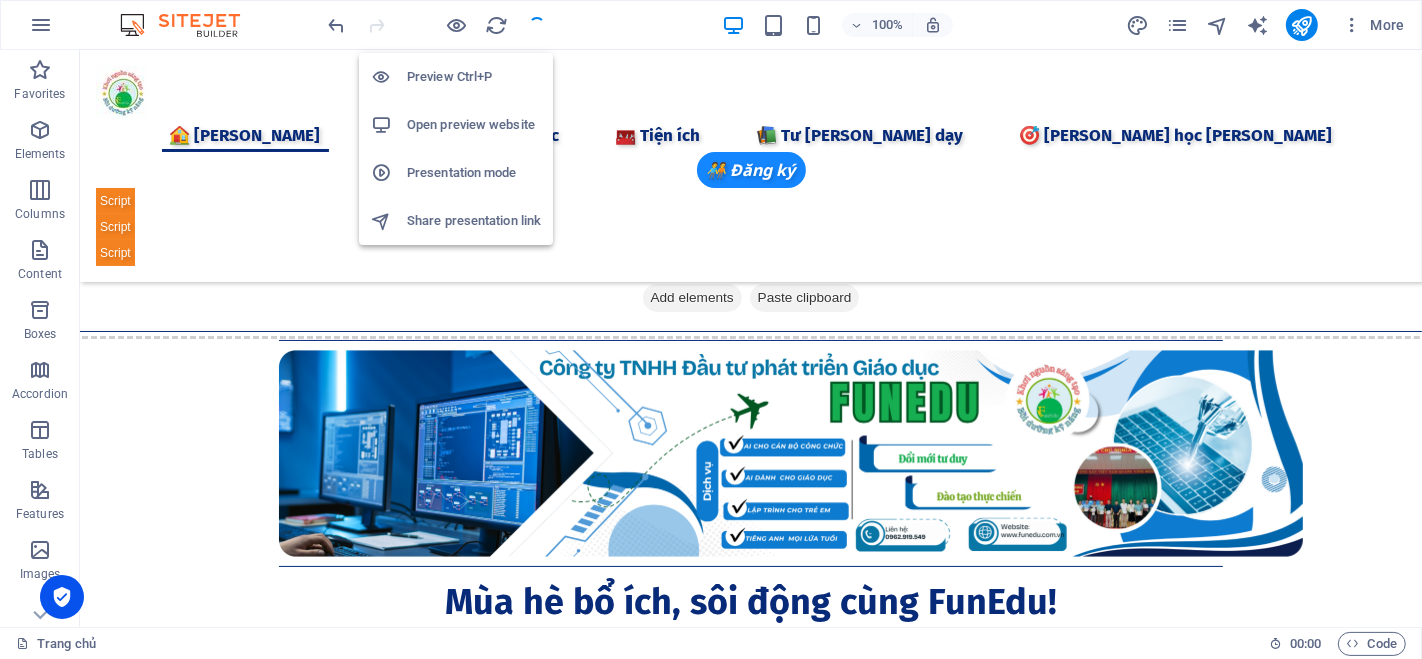 click on "Preview Ctrl+P" at bounding box center [474, 77] 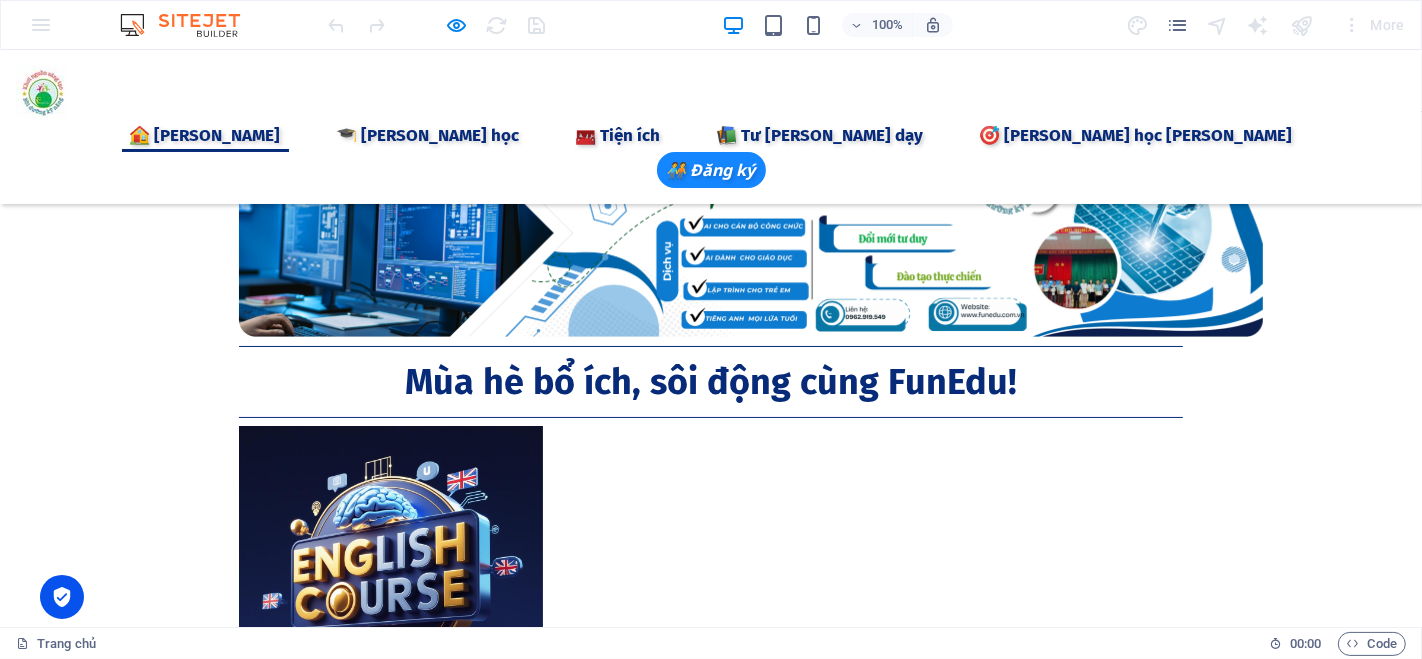 click on "🧑‍🤝‍🧑 Đăng ký" at bounding box center (711, 170) 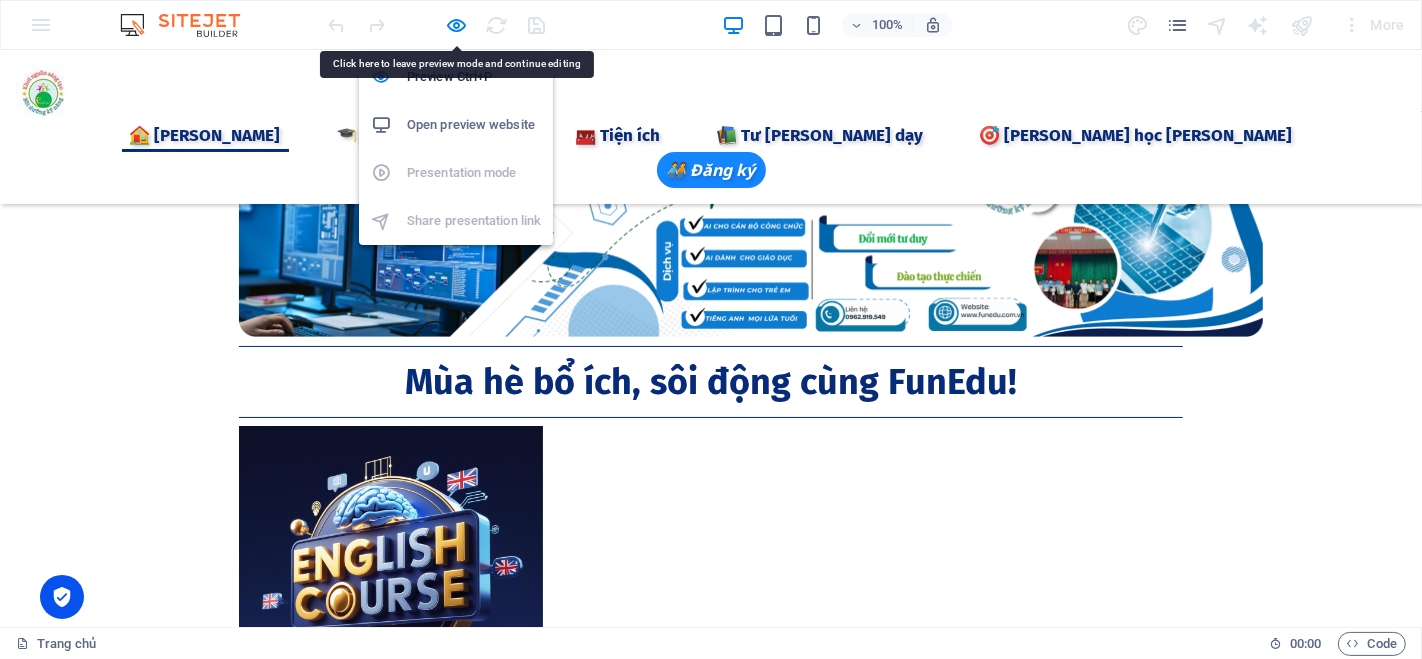 click on "Open preview website" at bounding box center [474, 125] 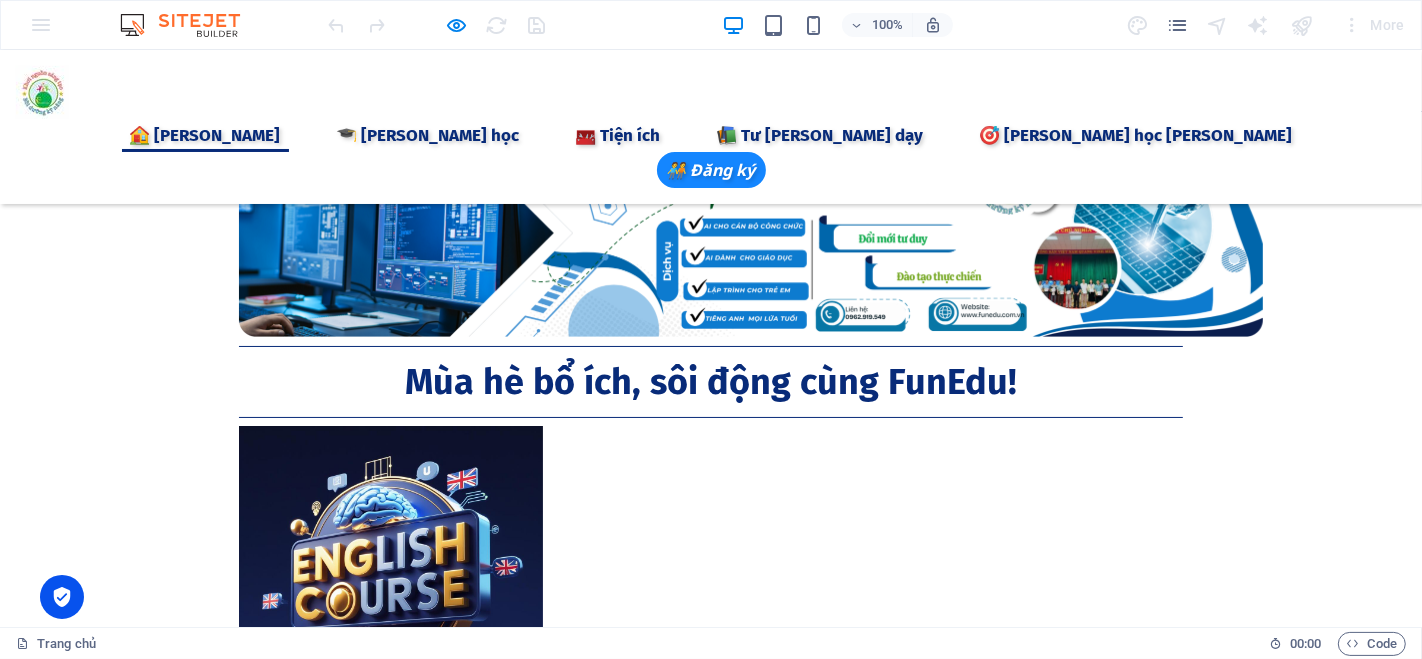 click on "🏠 [PERSON_NAME] 🎓 [PERSON_NAME] học 🧰 Tiện ích 📦 Tài liệu 🤖 Công cụ AI 📝 Ghi chú Keep 💬 Chat GTP 🎨 AI [PERSON_NAME] 🚀 Grok 3 ⚖️ AI Tra [PERSON_NAME] 📒 AI Notebooklm 🖲️ Gamma AI 🧠 Napkin AI 🎹 AI Sáng tác nhạc 🎤 AI tạo Giọng 🛠 [PERSON_NAME] sửa PDF 🏫 Công cụ [PERSON_NAME] 📲 [PERSON_NAME] lớp học 📋 Điểm [PERSON_NAME] 📝 [PERSON_NAME] tập 🎮 Tạo Game Shows 📚 Tư [PERSON_NAME] dạy 📖 [PERSON_NAME] CBCC 🕊️ [PERSON_NAME] [PERSON_NAME] 🌈[PERSON_NAME] Canva 👨‍🏫 Elearing Canva 🎯 [PERSON_NAME] học [PERSON_NAME]" at bounding box center [711, 135] 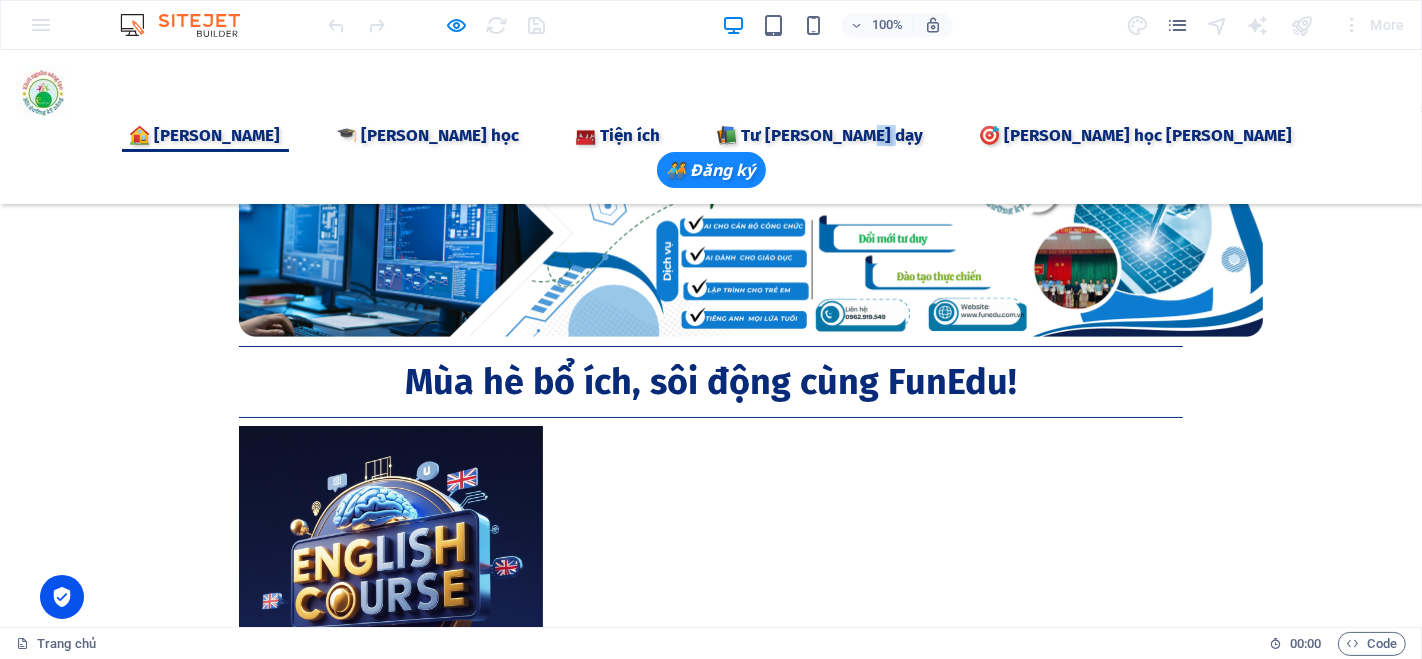 click on "🏠 [PERSON_NAME] 🎓 [PERSON_NAME] học 🧰 Tiện ích 📦 Tài liệu 🤖 Công cụ AI 📝 Ghi chú Keep 💬 Chat GTP 🎨 AI [PERSON_NAME] 🚀 Grok 3 ⚖️ AI Tra [PERSON_NAME] 📒 AI Notebooklm 🖲️ Gamma AI 🧠 Napkin AI 🎹 AI Sáng tác nhạc 🎤 AI tạo Giọng 🛠 [PERSON_NAME] sửa PDF 🏫 Công cụ [PERSON_NAME] 📲 [PERSON_NAME] lớp học 📋 Điểm [PERSON_NAME] 📝 [PERSON_NAME] tập 🎮 Tạo Game Shows 📚 Tư [PERSON_NAME] dạy 📖 [PERSON_NAME] CBCC 🕊️ [PERSON_NAME] [PERSON_NAME] 🌈[PERSON_NAME] Canva 👨‍🏫 Elearing Canva 🎯 [PERSON_NAME] học [PERSON_NAME]" at bounding box center [711, 135] 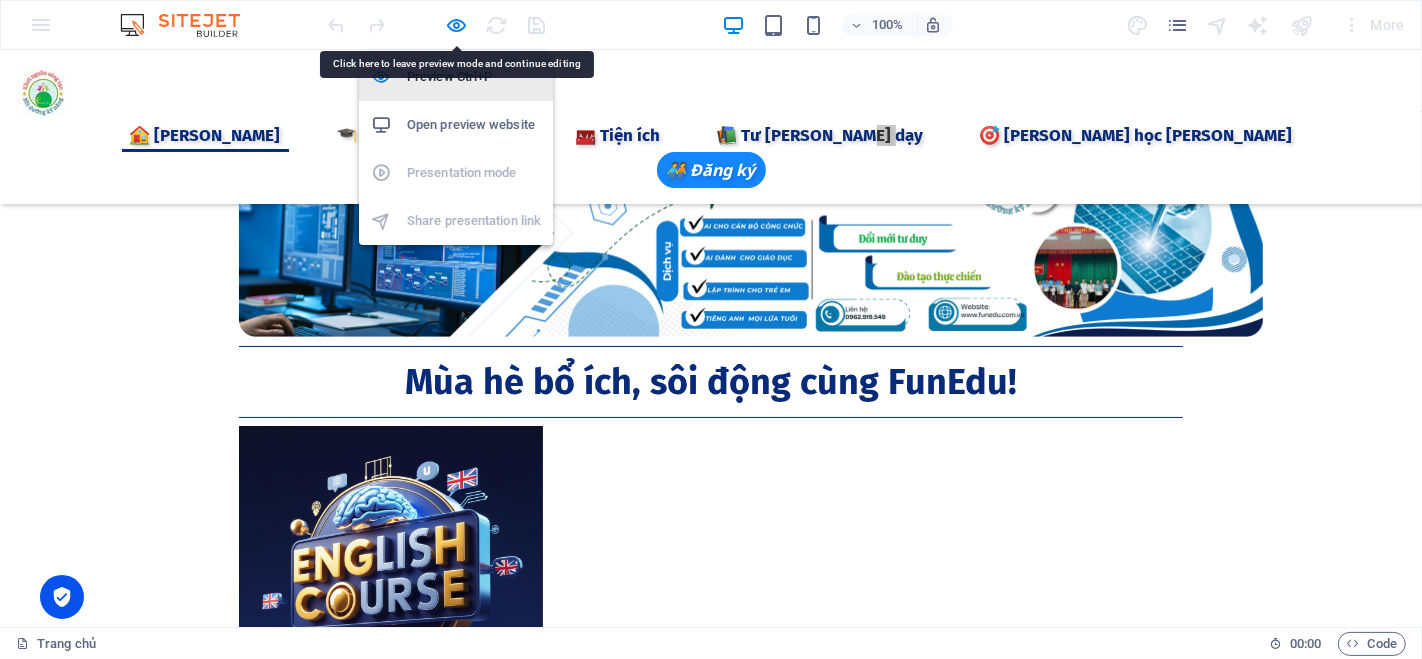 click on "Preview Ctrl+P" at bounding box center [474, 77] 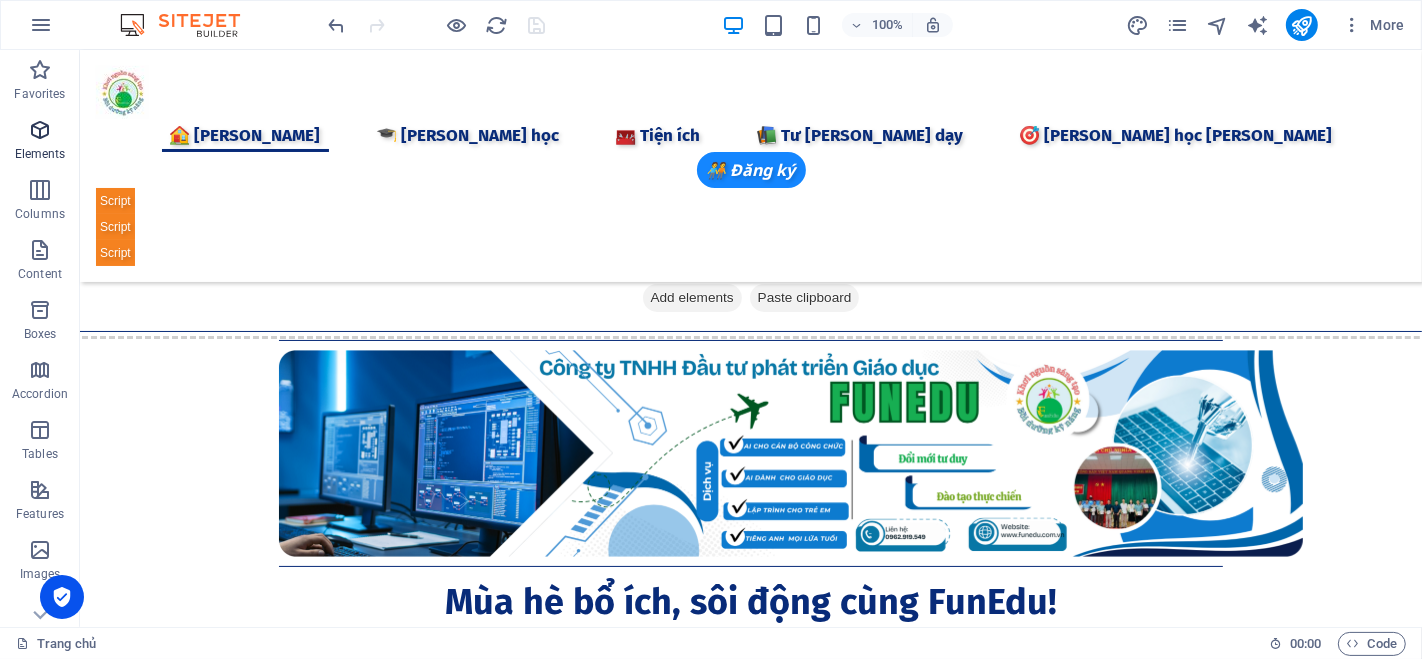 click at bounding box center (40, 130) 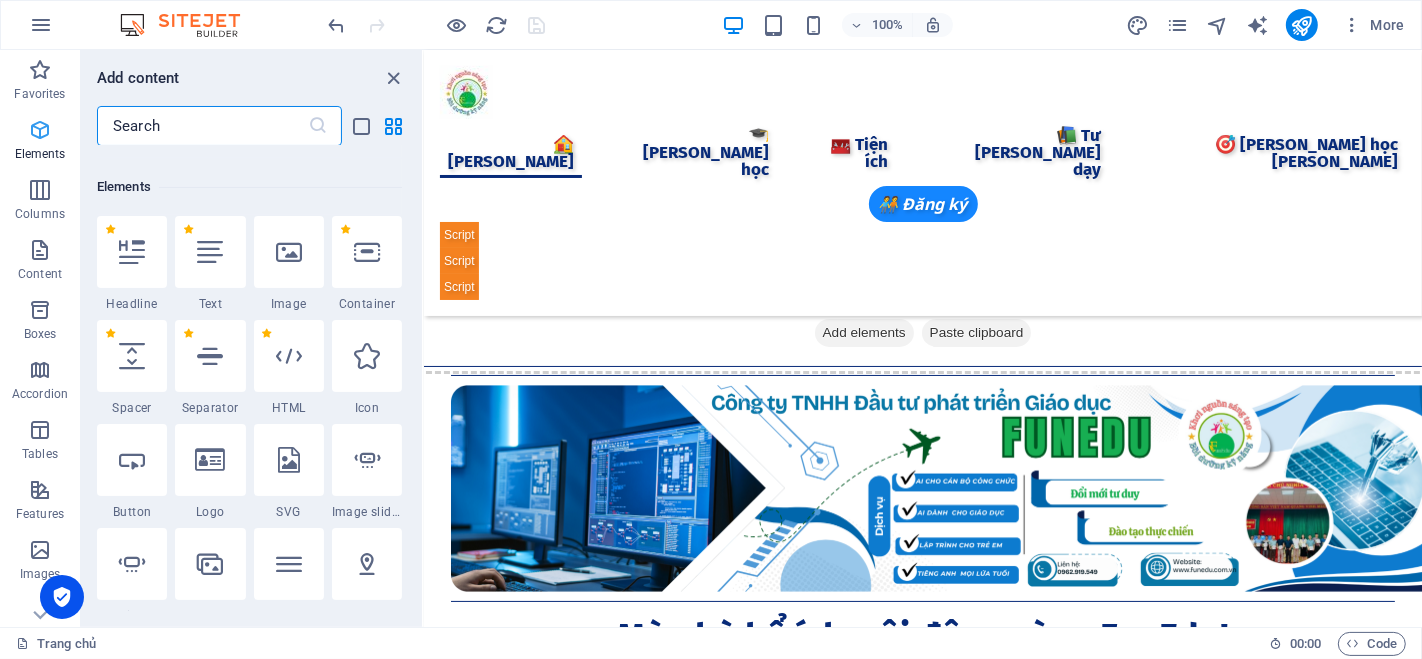 scroll, scrollTop: 540, scrollLeft: 0, axis: vertical 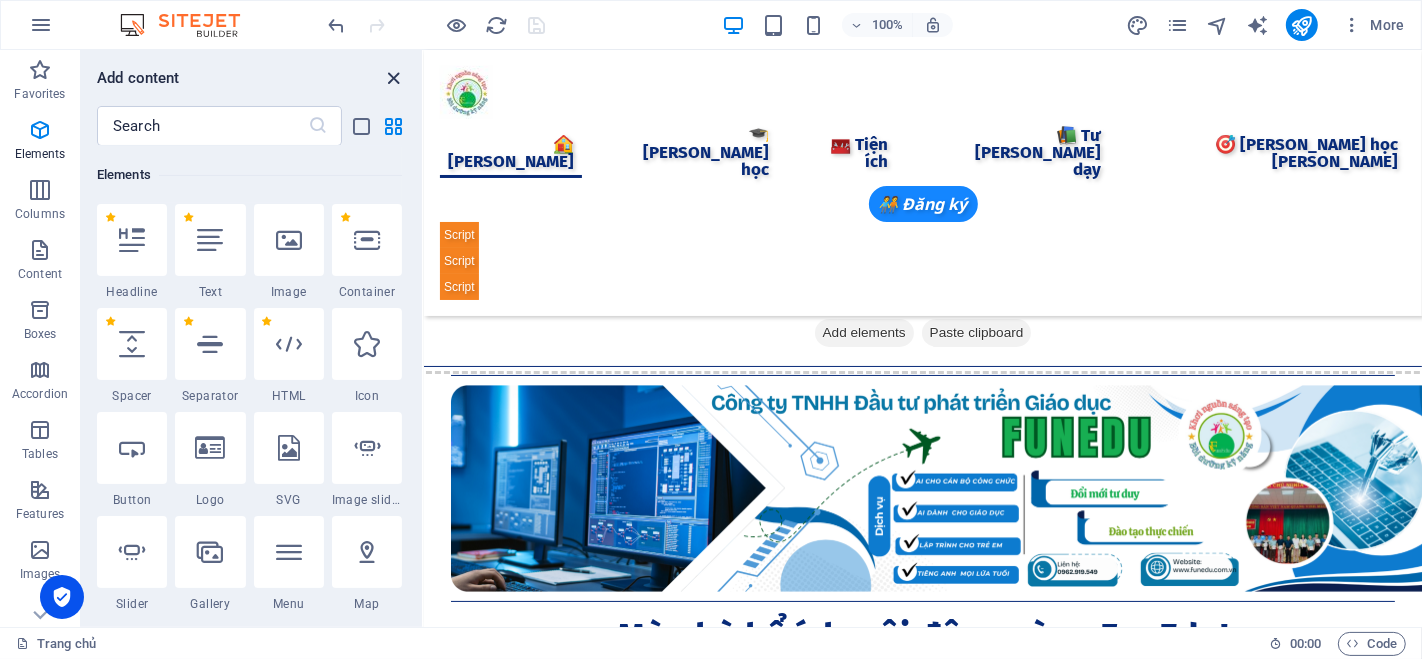 click at bounding box center [394, 78] 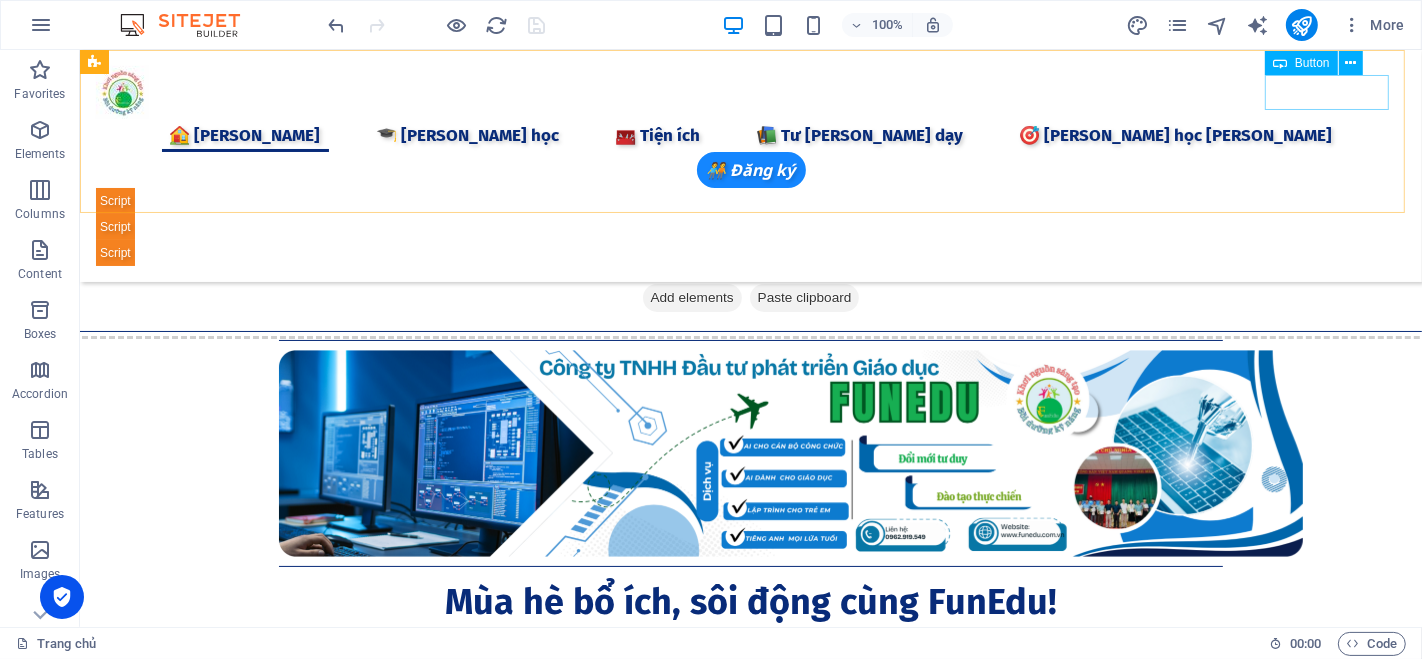 click on "🧑‍🤝‍🧑 Đăng ký" at bounding box center (750, 170) 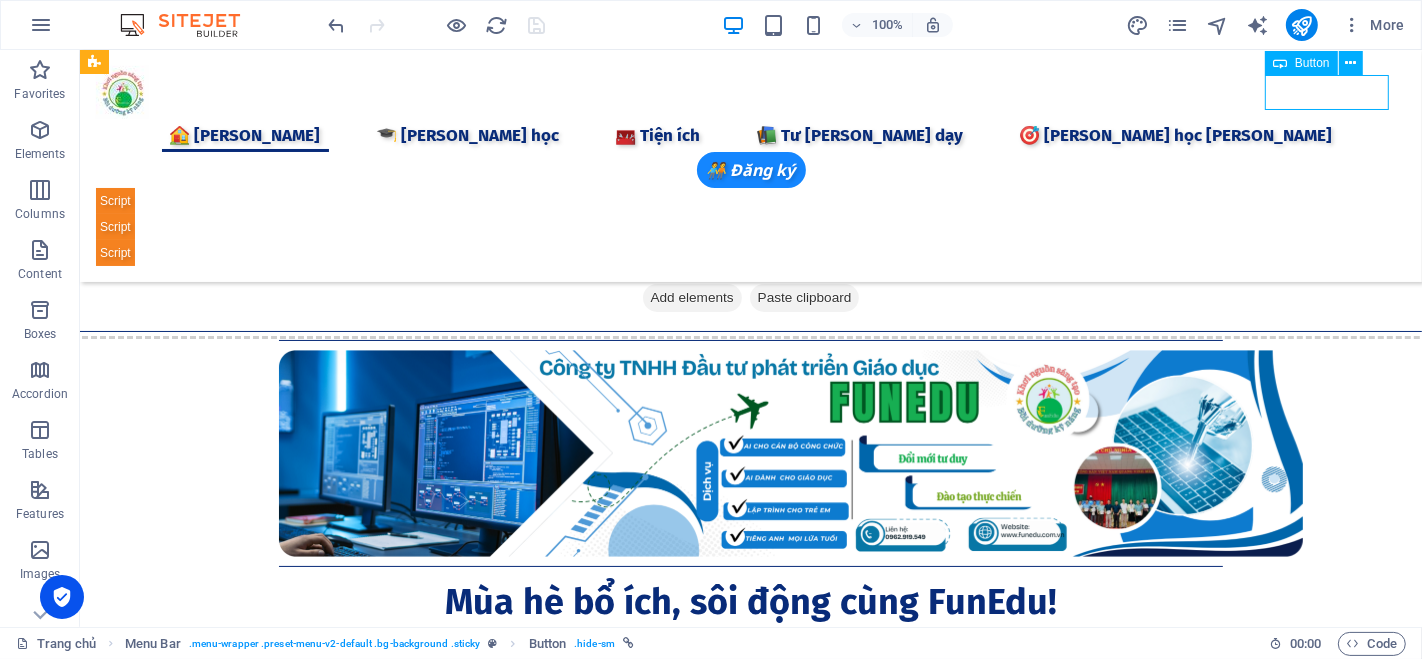 click on "🧑‍🤝‍🧑 Đăng ký" at bounding box center [750, 170] 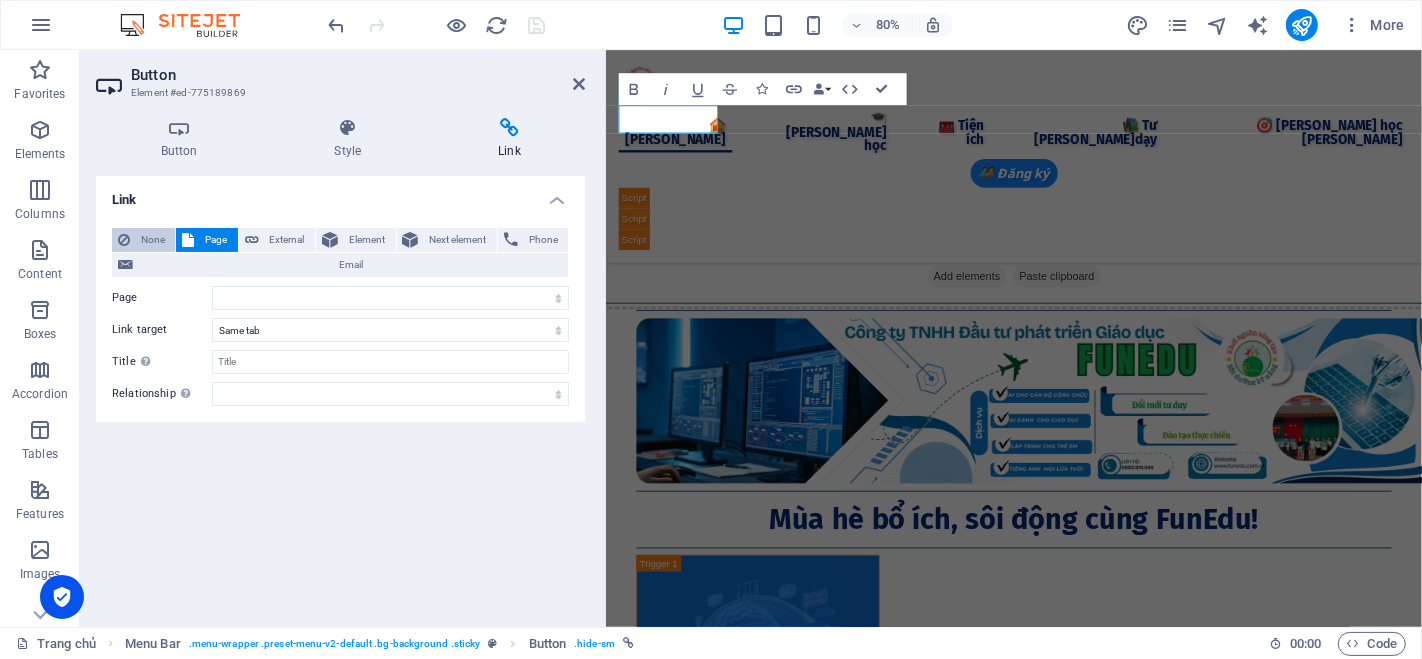 click on "None" at bounding box center (152, 240) 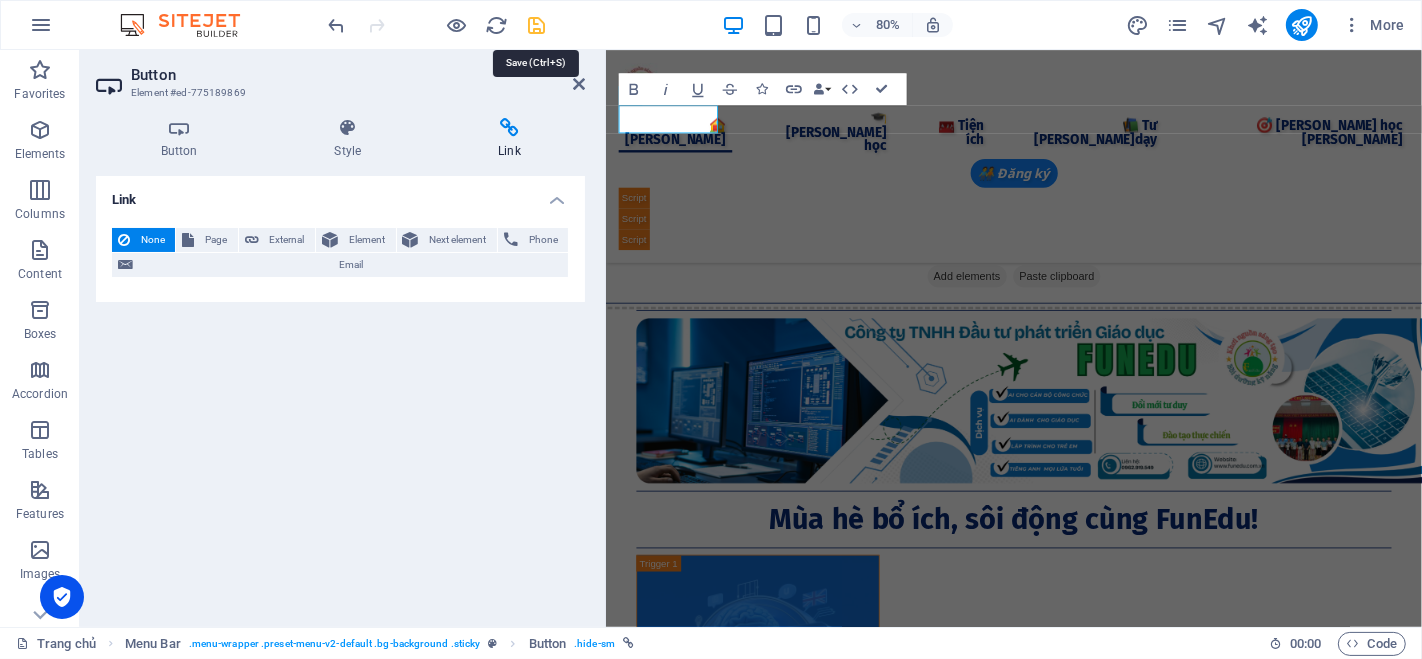 click at bounding box center [537, 25] 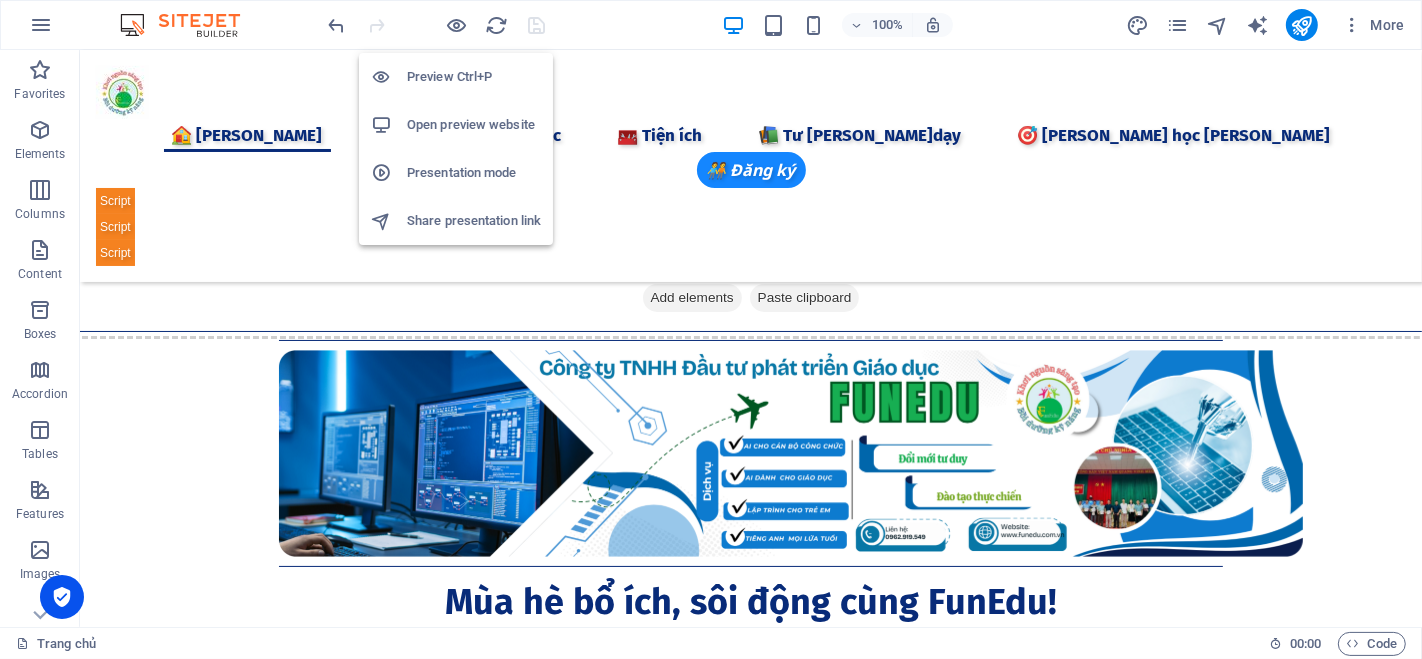 click on "Open preview website" at bounding box center [474, 125] 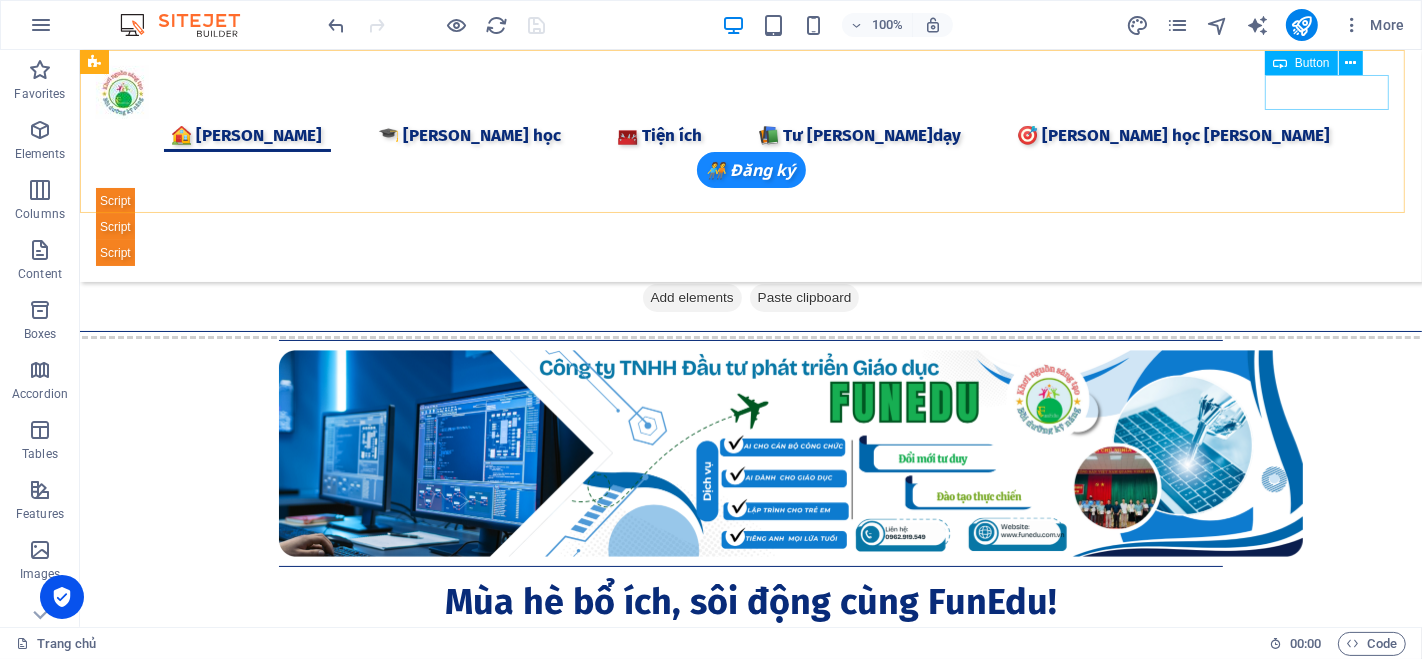 click on "🧑‍🤝‍🧑 Đăng ký" at bounding box center [750, 170] 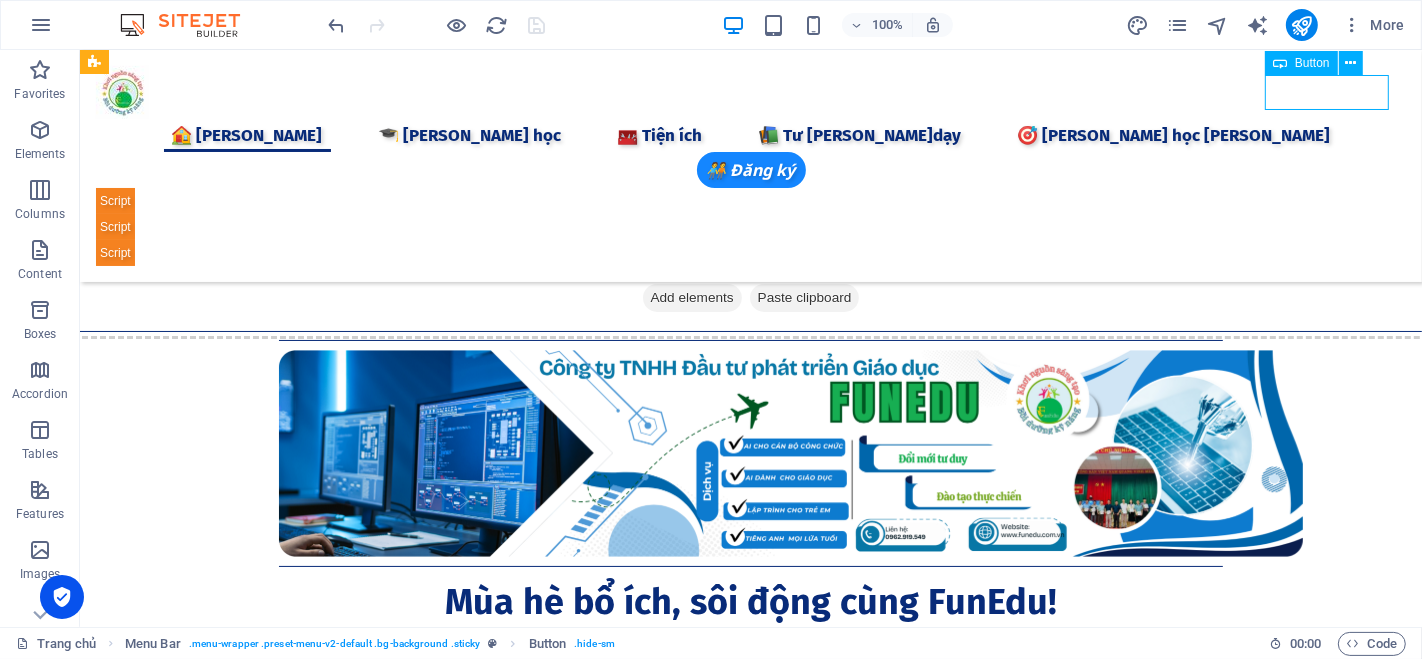 click on "🧑‍🤝‍🧑 Đăng ký" at bounding box center (750, 170) 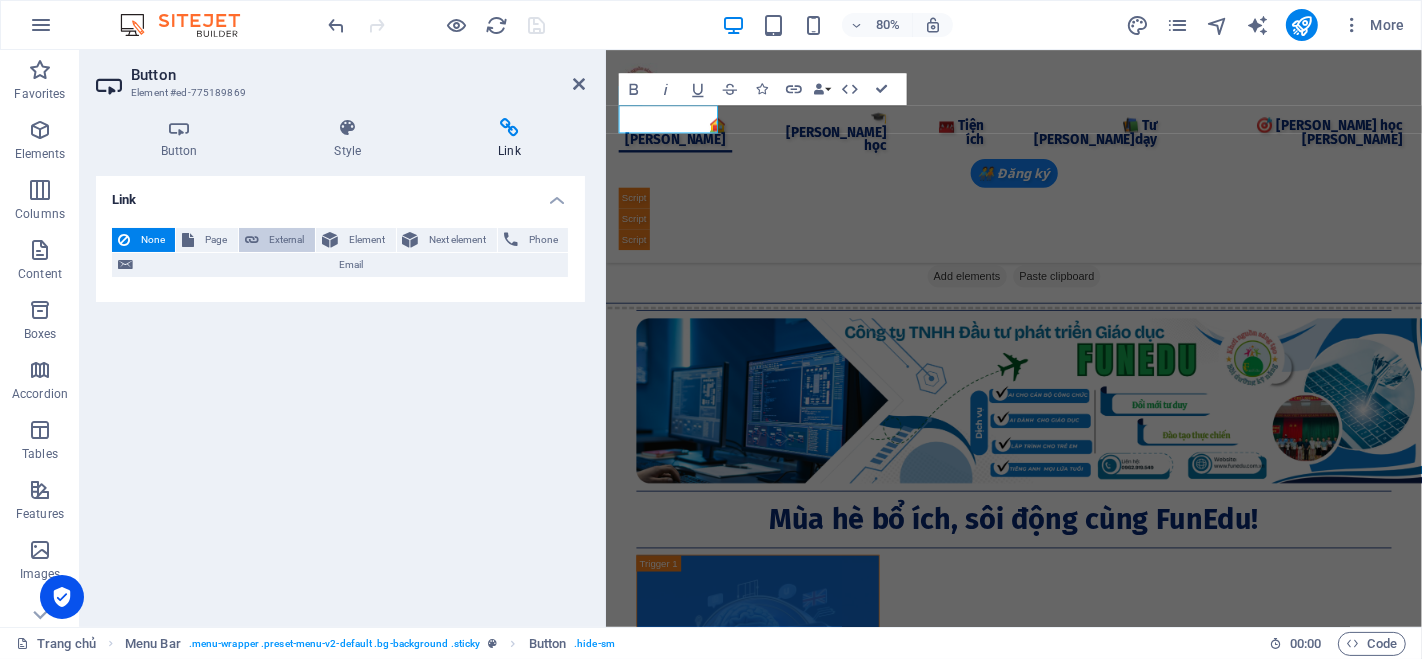 click on "External" at bounding box center [287, 240] 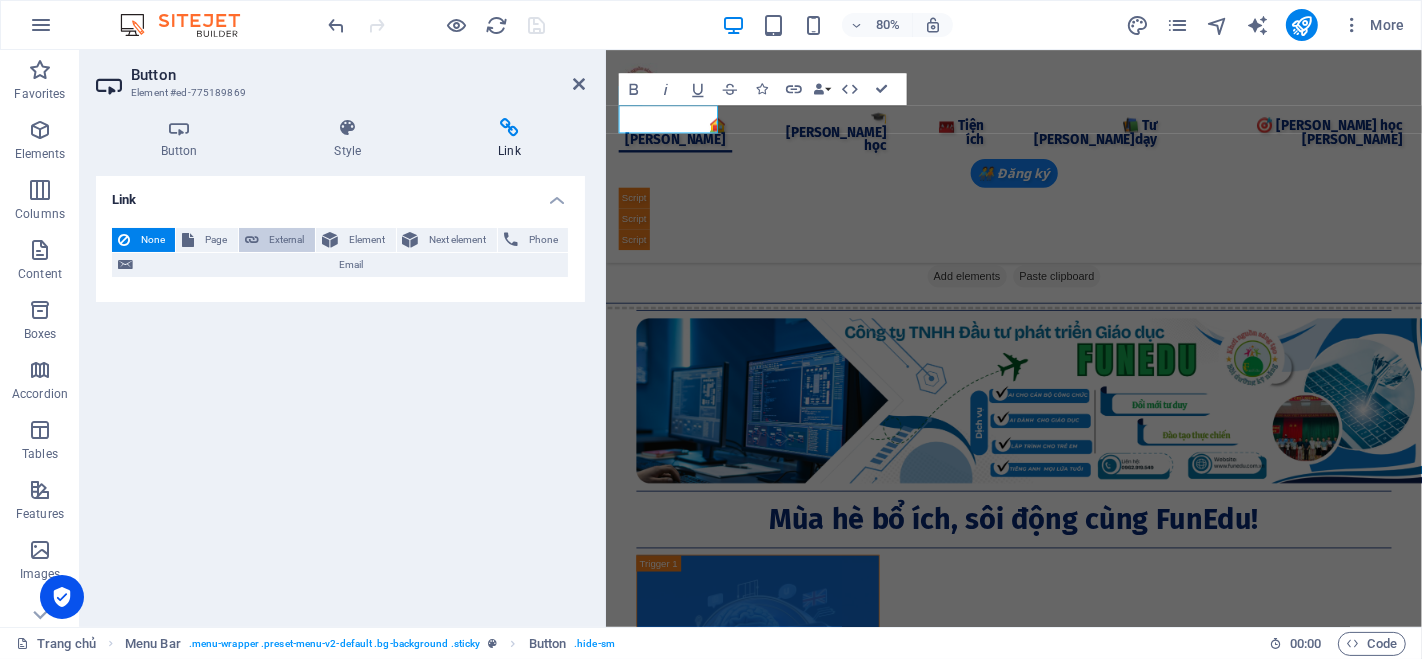 select on "blank" 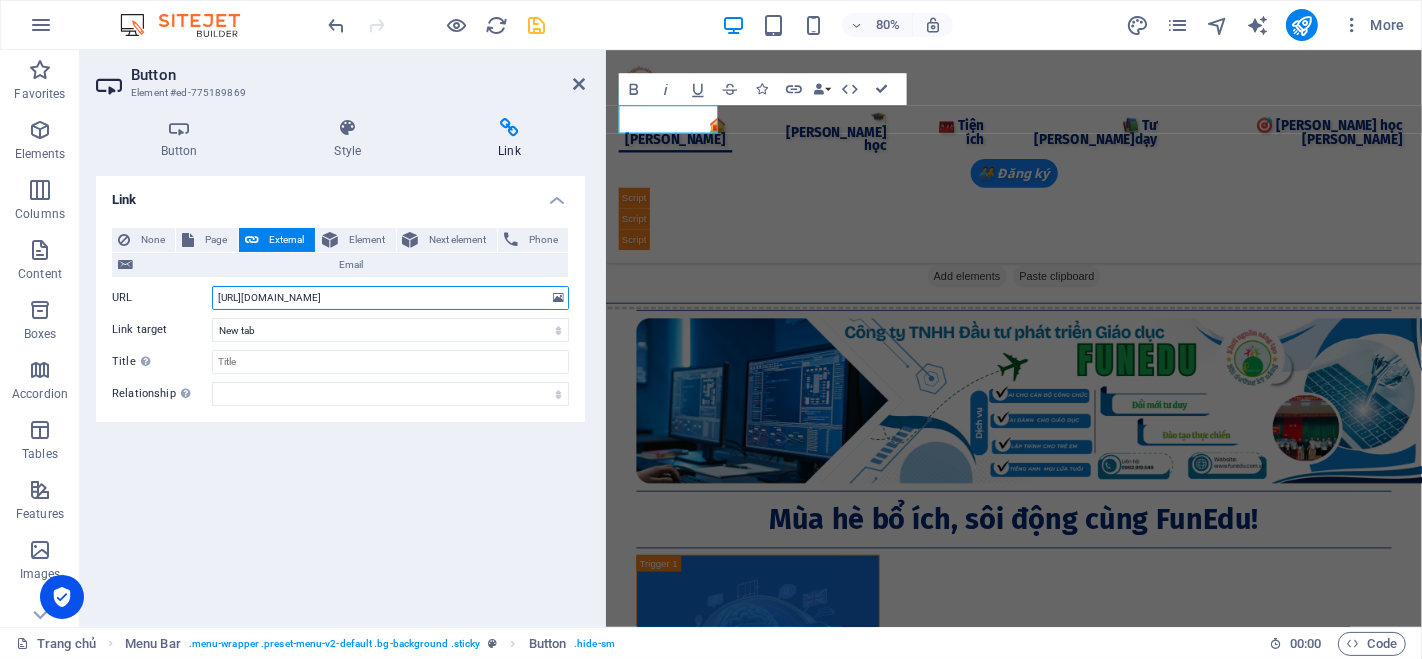 click on "[URL][DOMAIN_NAME]" at bounding box center (390, 298) 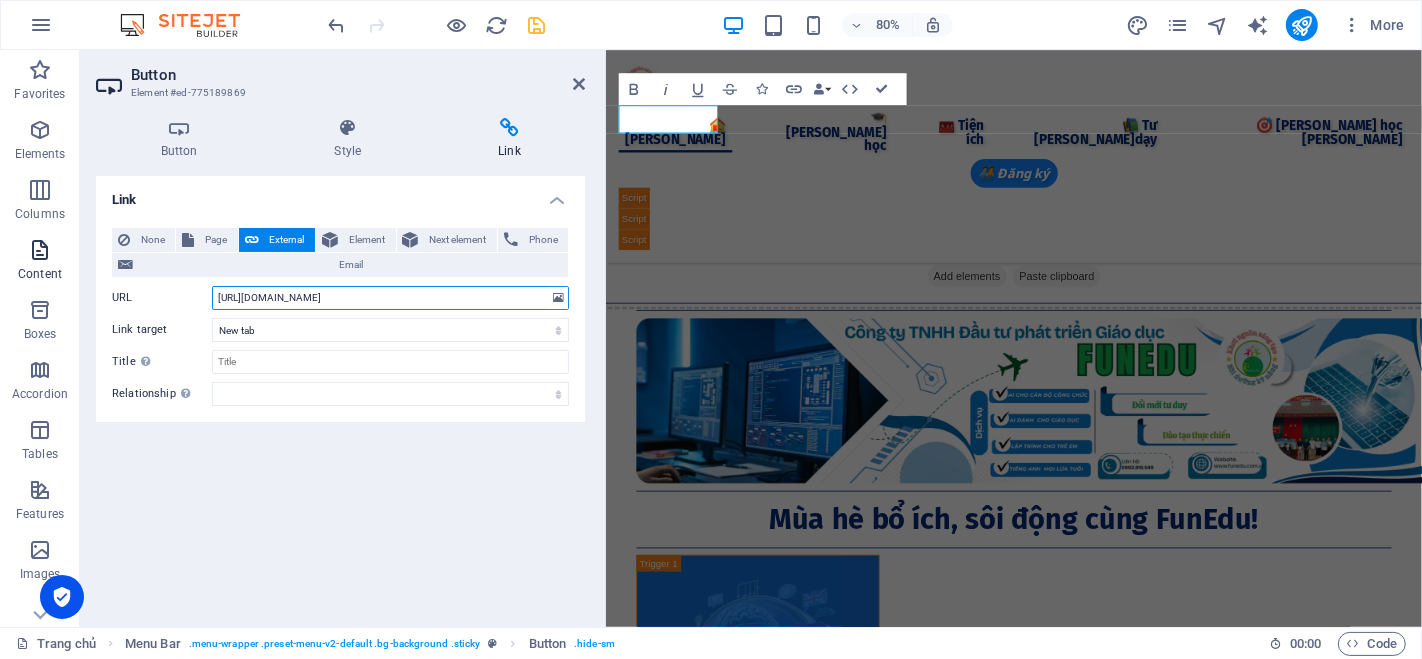 drag, startPoint x: 377, startPoint y: 301, endPoint x: 71, endPoint y: 270, distance: 307.56625 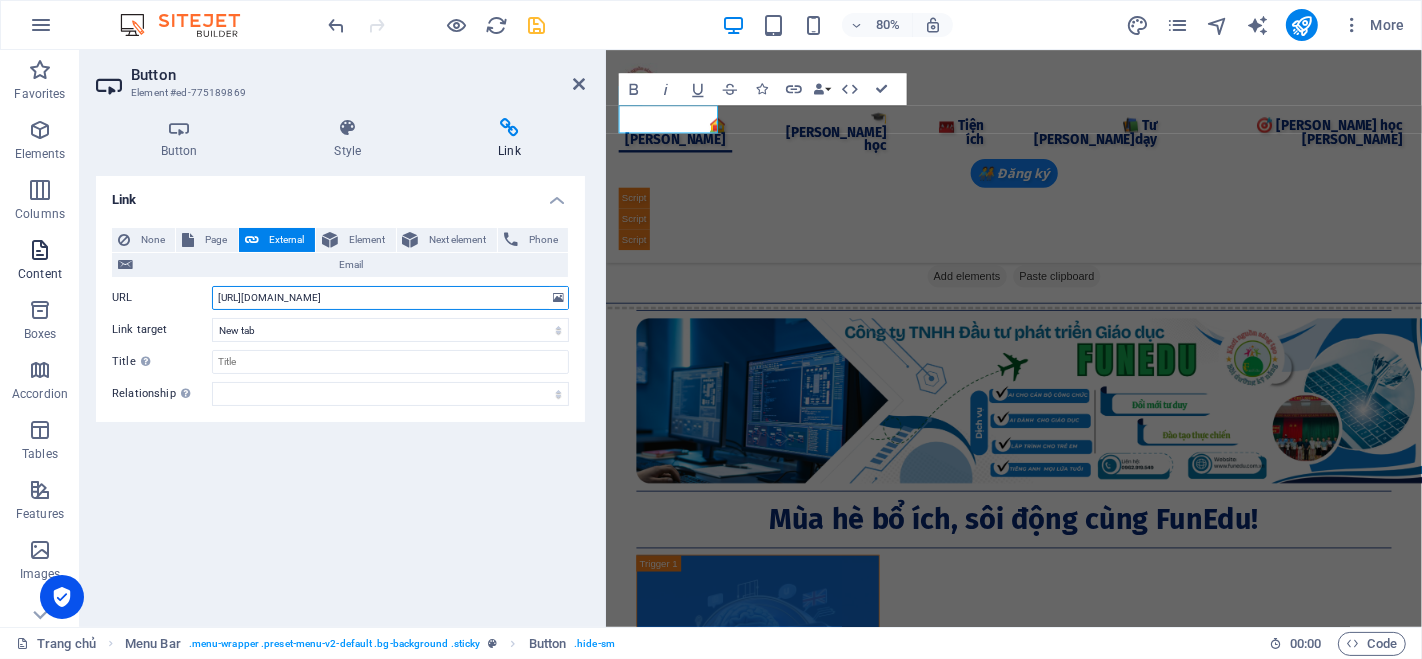 click on "Favorites Elements Columns Content Boxes Accordion Tables Features Images Slider Header Footer Forms Marketing Collections Button Element #ed-775189869 Button Style Link Button Design Default Primary Secondary Background Hover/Active Switch to preview mode to test the active/hover state Text color Hover/Active Border color Hover/Active Alignment Size Width Default px rem % em vh vw Default colors and font sizes are defined in Design. Edit design Menu Bar Element Layout How this element expands within the layout (Flexbox). Size Default auto px % 1/1 1/2 1/3 1/4 1/5 1/6 1/7 1/8 1/9 1/10 Grow Shrink Order Container layout Visible Visible Opacity 100 % Overflow Spacing Margin Default auto px % rem vw vh Custom Custom auto px % rem vw vh auto px % rem vw vh auto px % rem vw vh auto px % rem vw vh Padding Default px rem % vh vw Custom Custom px rem % vh vw px rem % vh vw px rem % vh vw px rem % vh vw Border Style              - Width 1 auto px rem % vh vw Custom Custom 1 auto px rem % vh vw 1 auto px rem %" at bounding box center [711, 338] 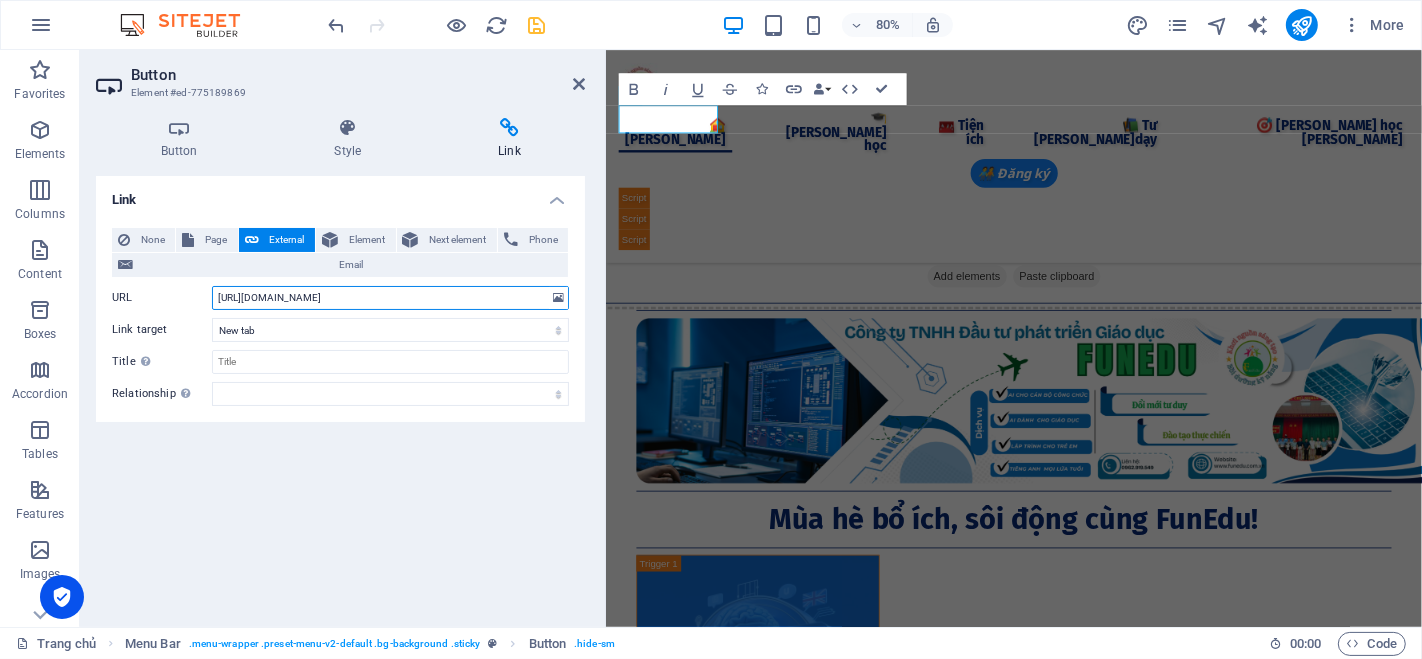 paste on "ads/summer2025.html" 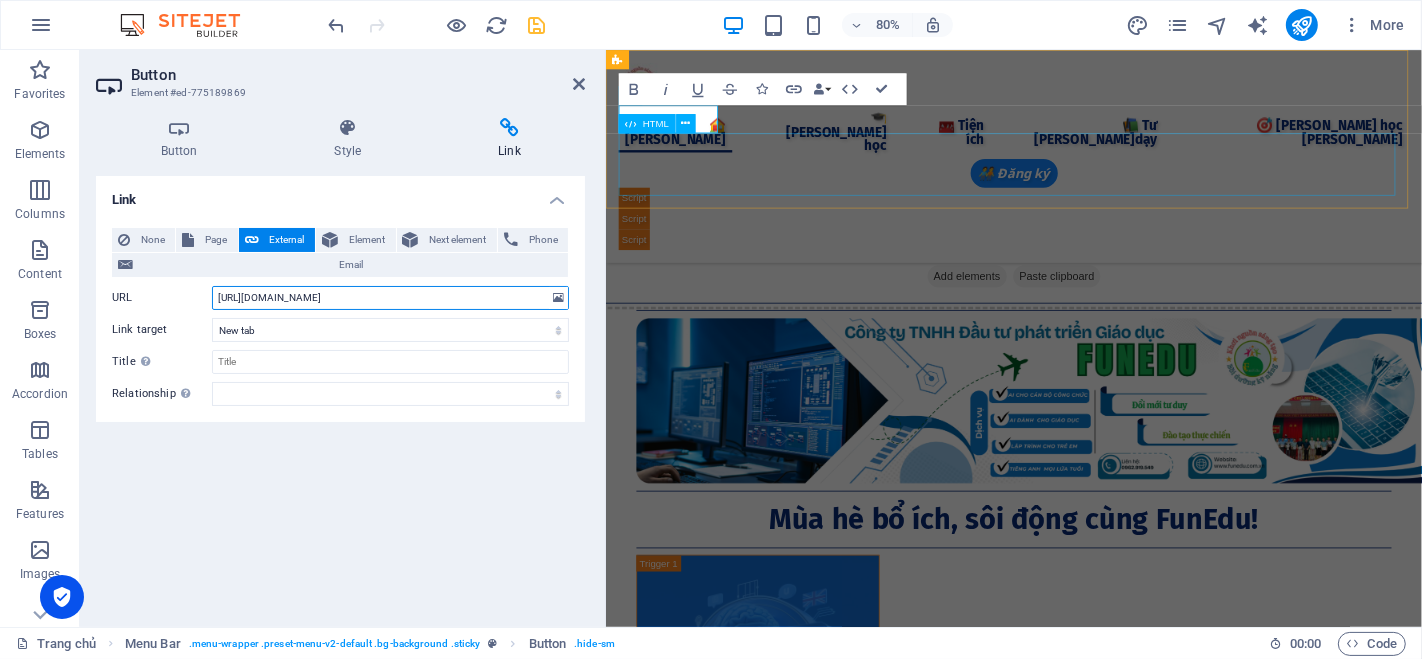 type on "[URL][DOMAIN_NAME]" 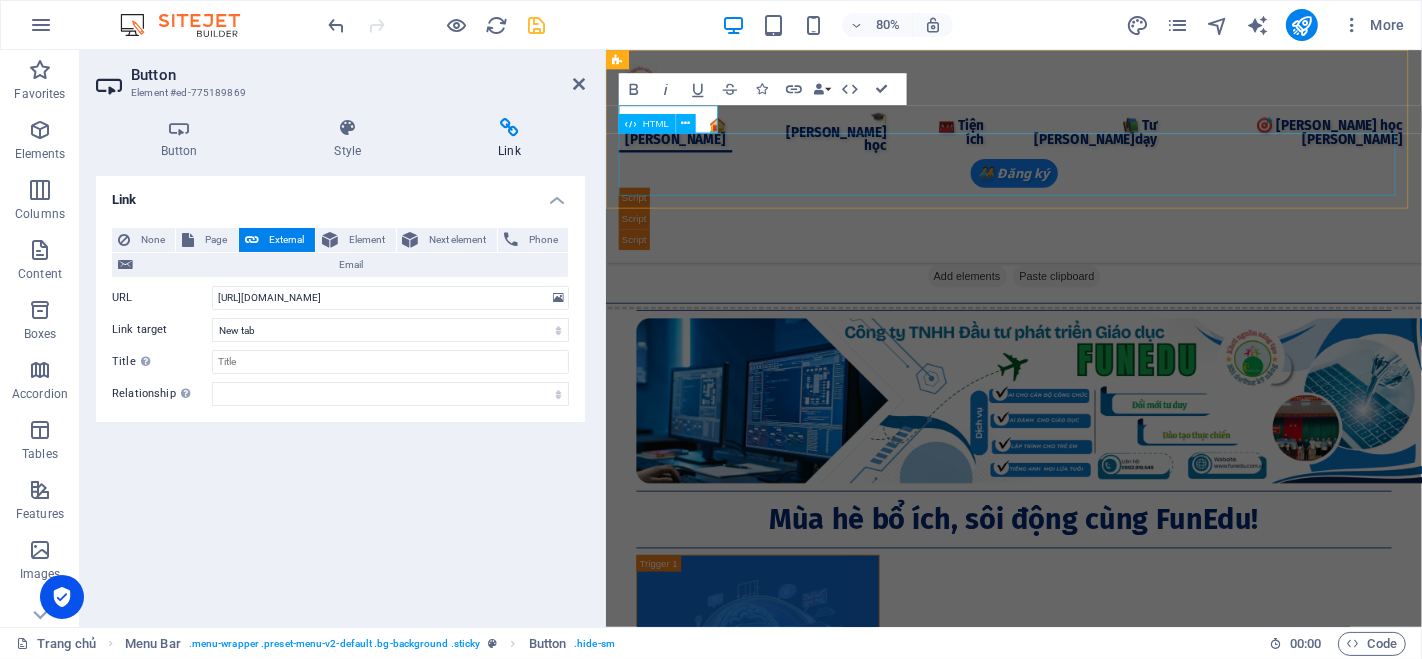 click on "×
Đăng ký học viên mới
Điền thông tin để đăng ký học viên vào lớp học
Họ và tên
Số điện thoại
Email
Thông tin cá [PERSON_NAME]/Đơn vị
Lớp học
[PERSON_NAME] học Ghi chú" at bounding box center [1116, 261] 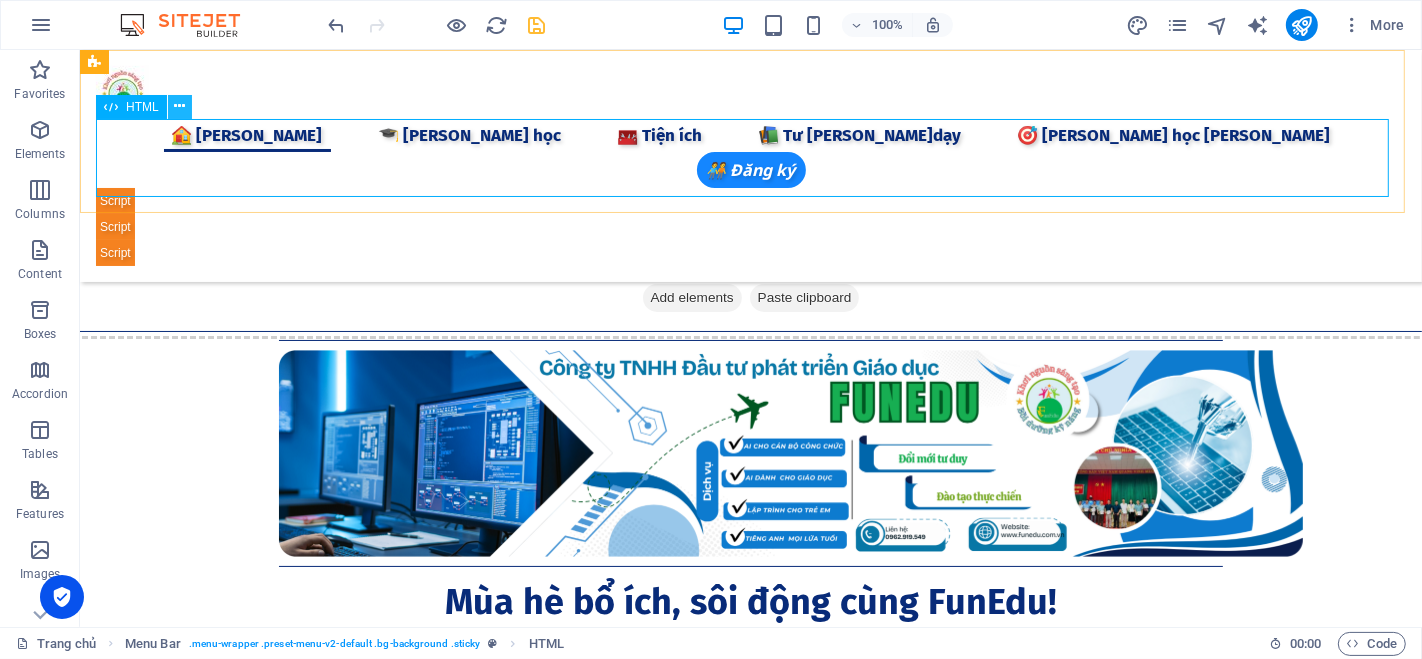 click at bounding box center [179, 106] 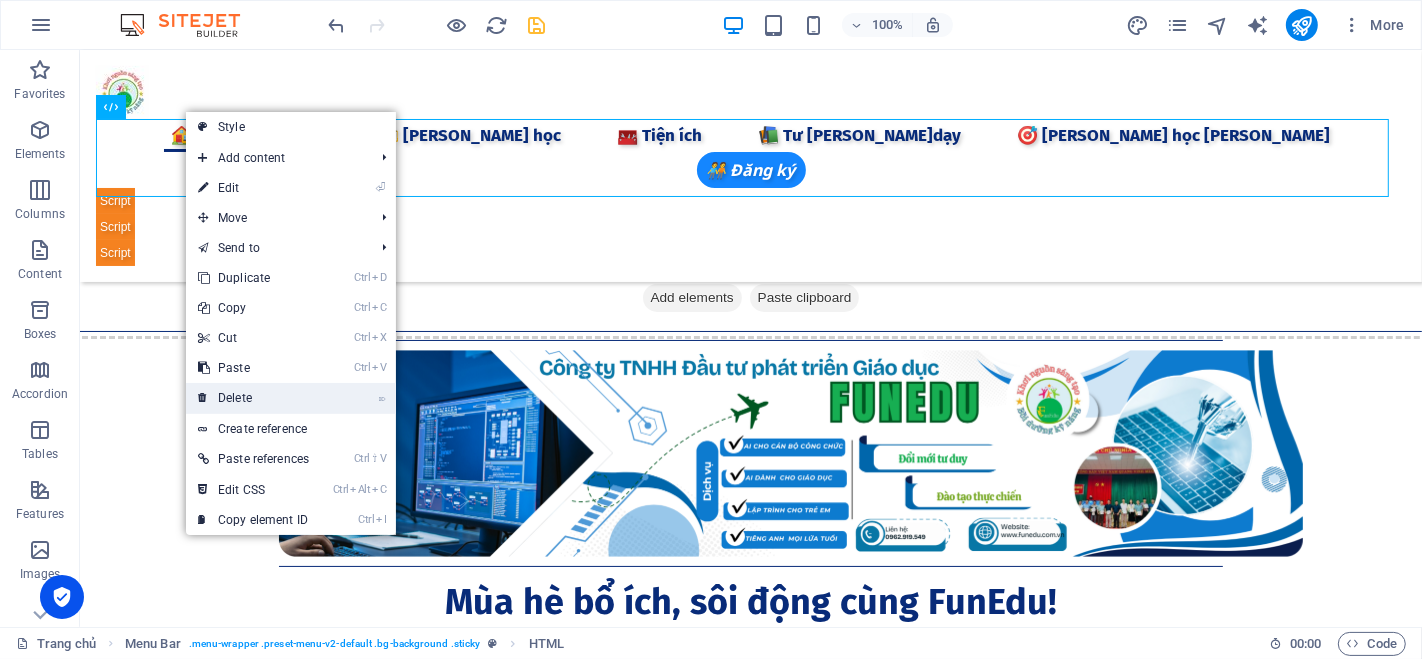 click on "⌦  Delete" at bounding box center (253, 398) 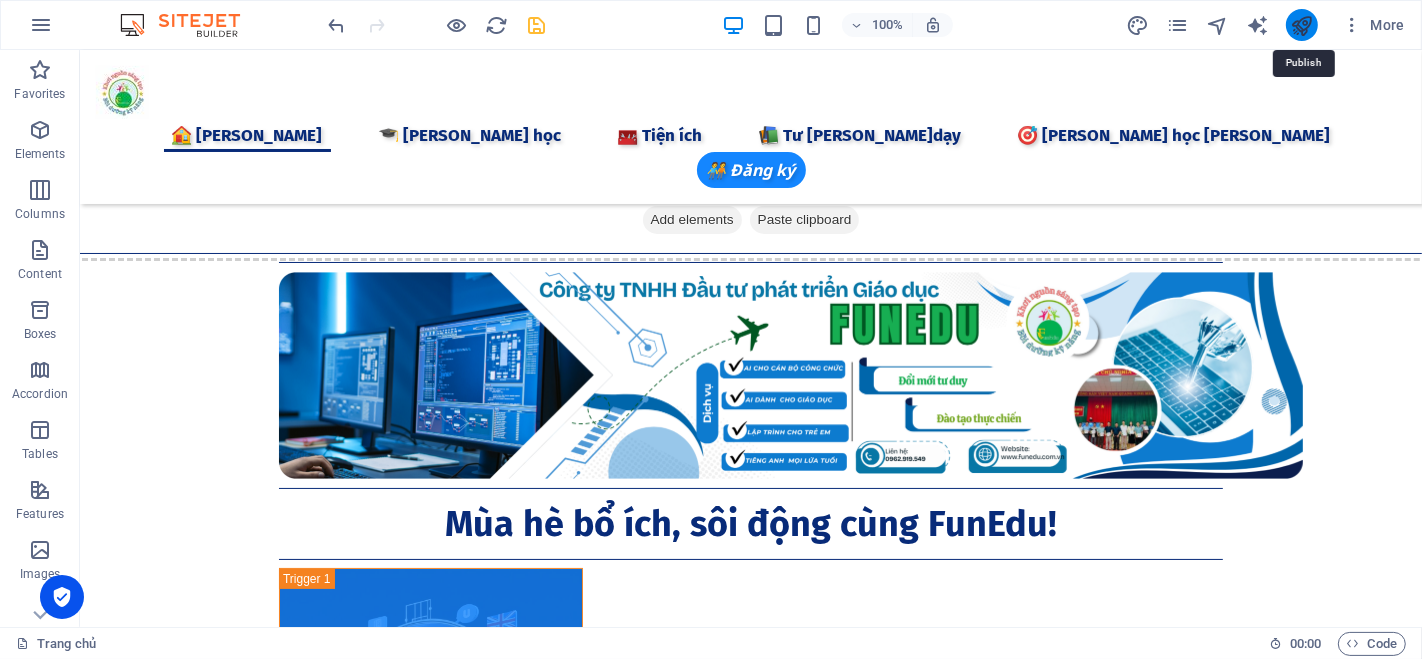 click at bounding box center (1301, 25) 